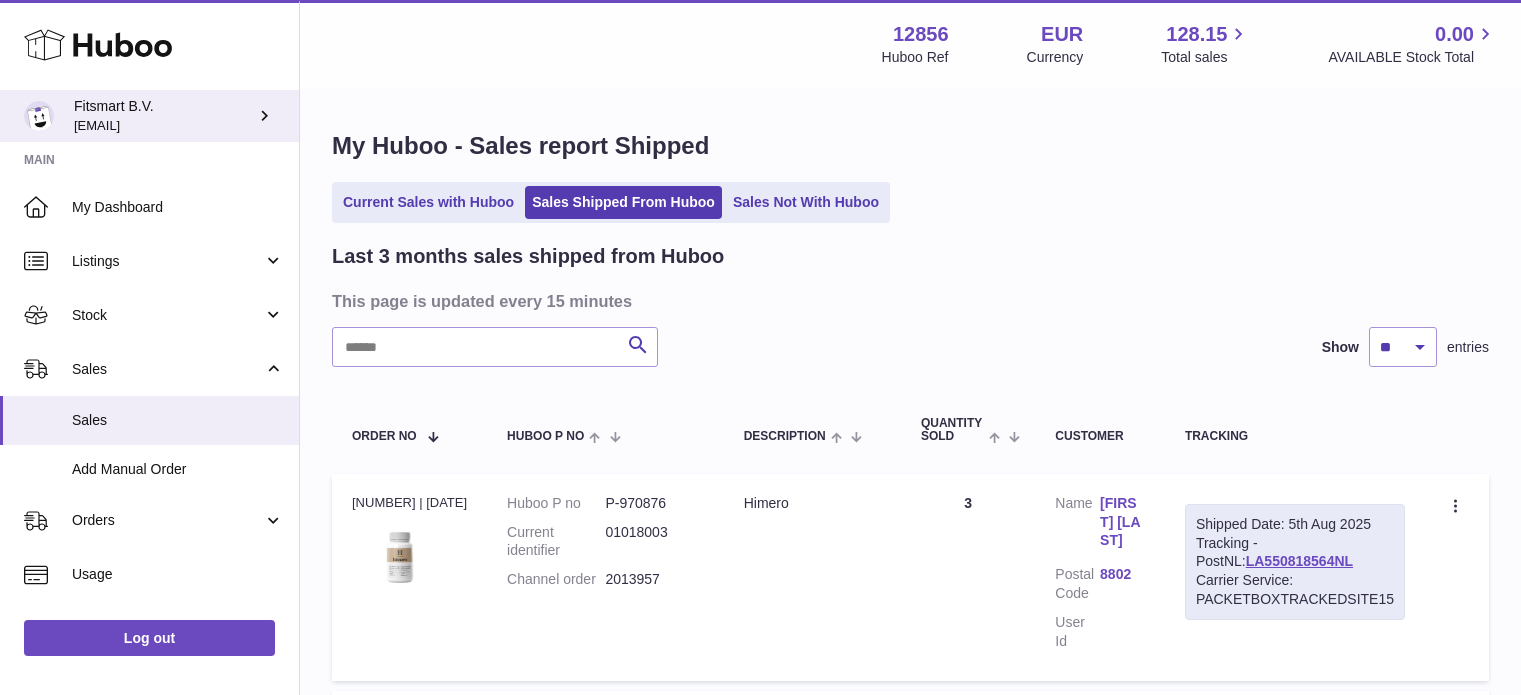 scroll, scrollTop: 0, scrollLeft: 0, axis: both 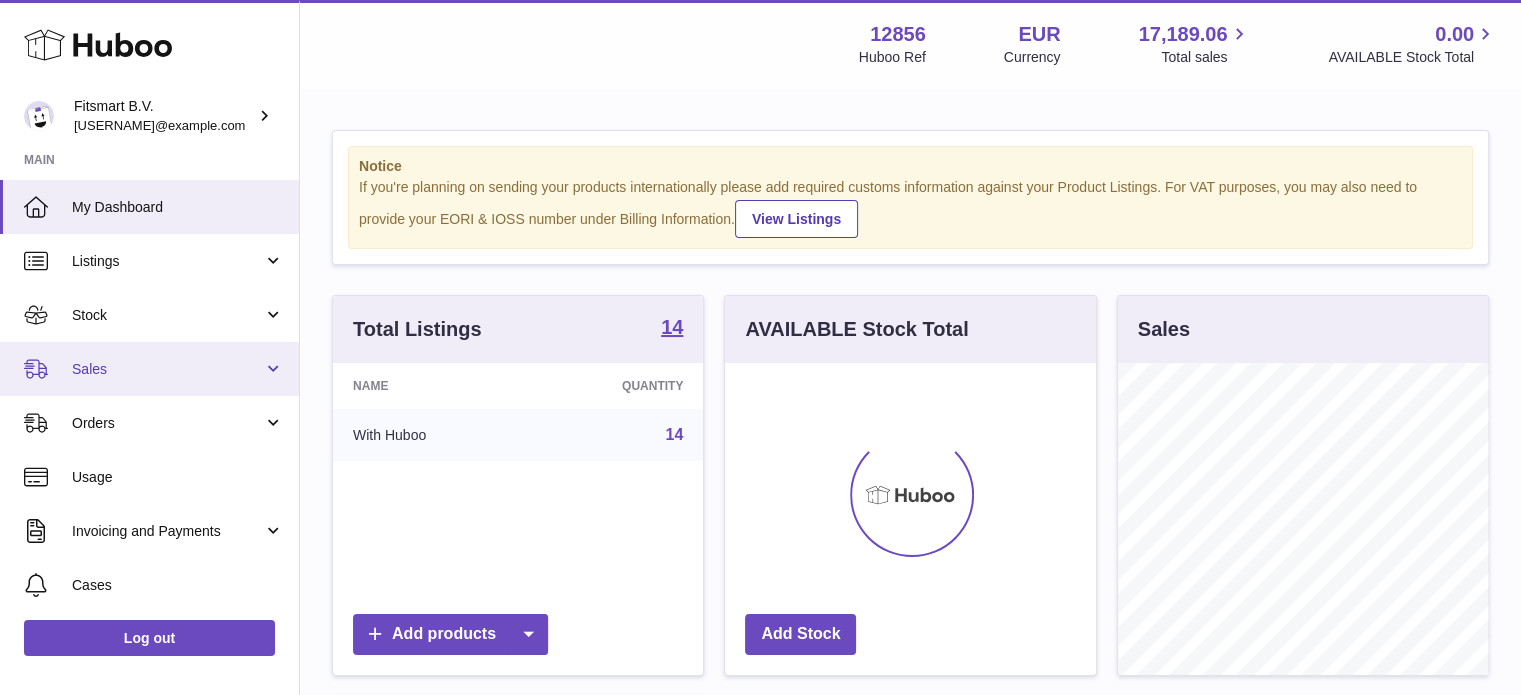 click on "Sales" at bounding box center (149, 369) 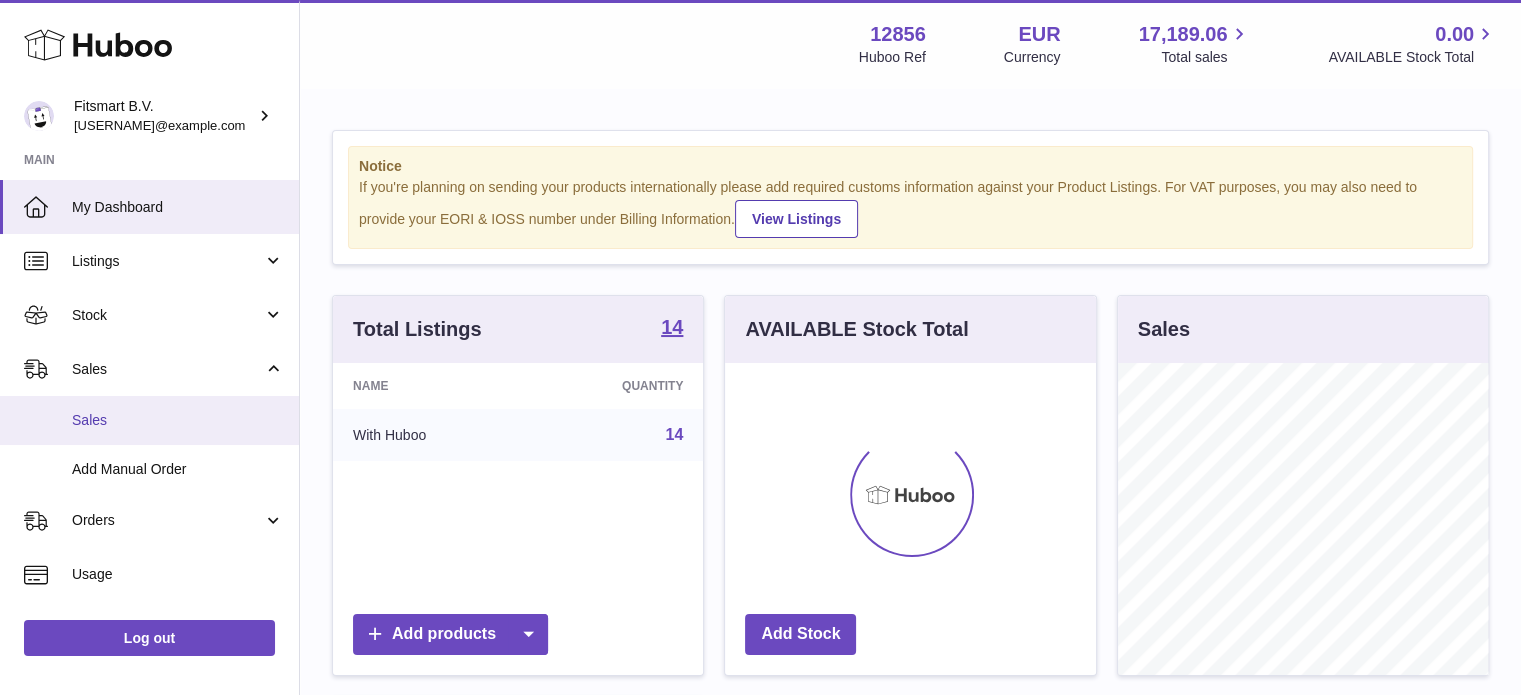 click on "Sales" at bounding box center [178, 420] 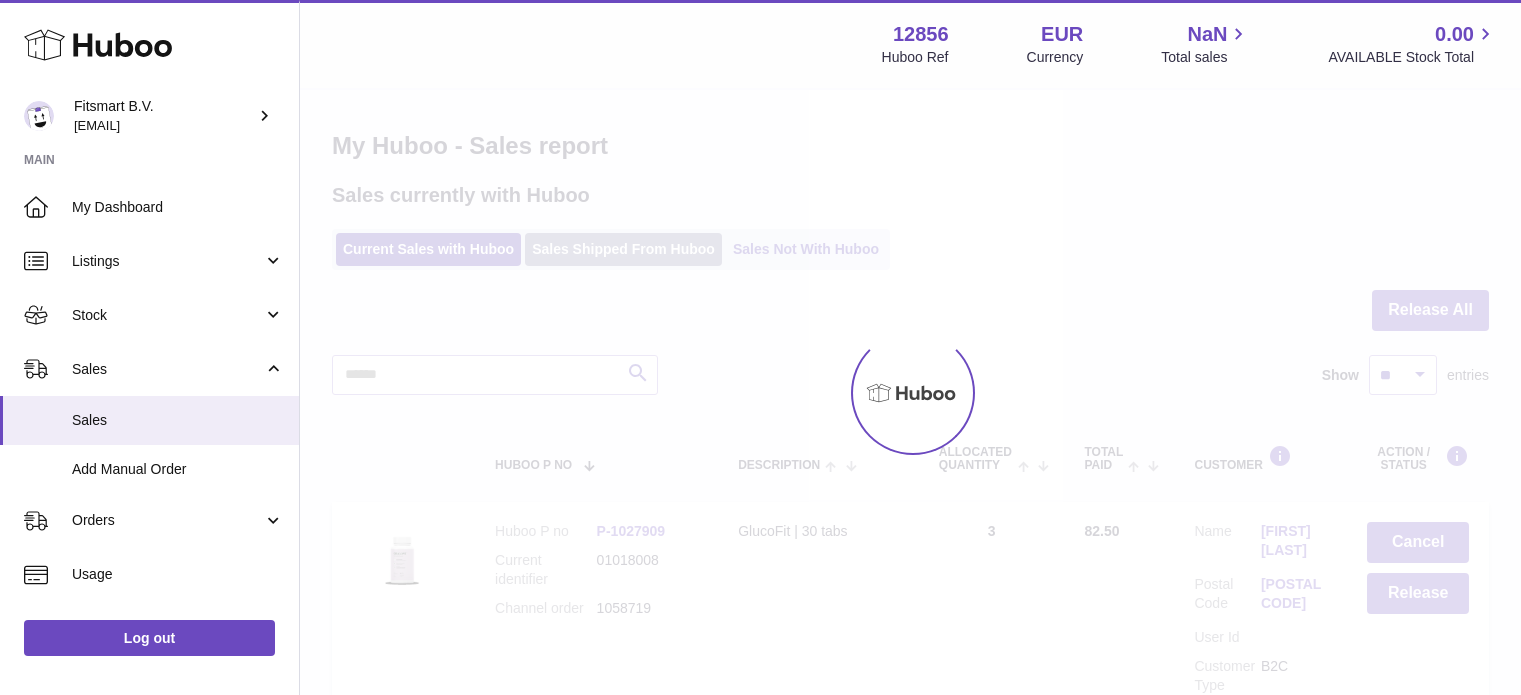 scroll, scrollTop: 0, scrollLeft: 0, axis: both 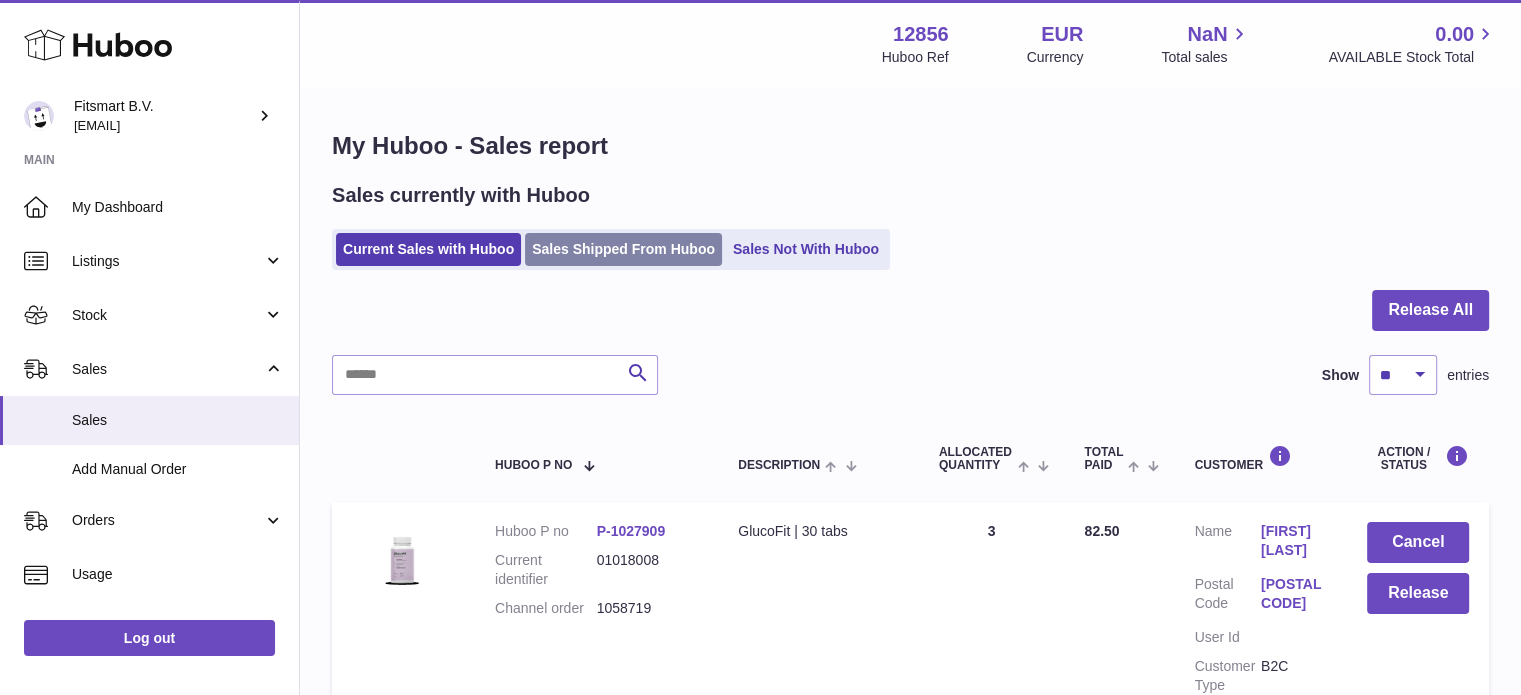click on "Sales Shipped From Huboo" at bounding box center (623, 249) 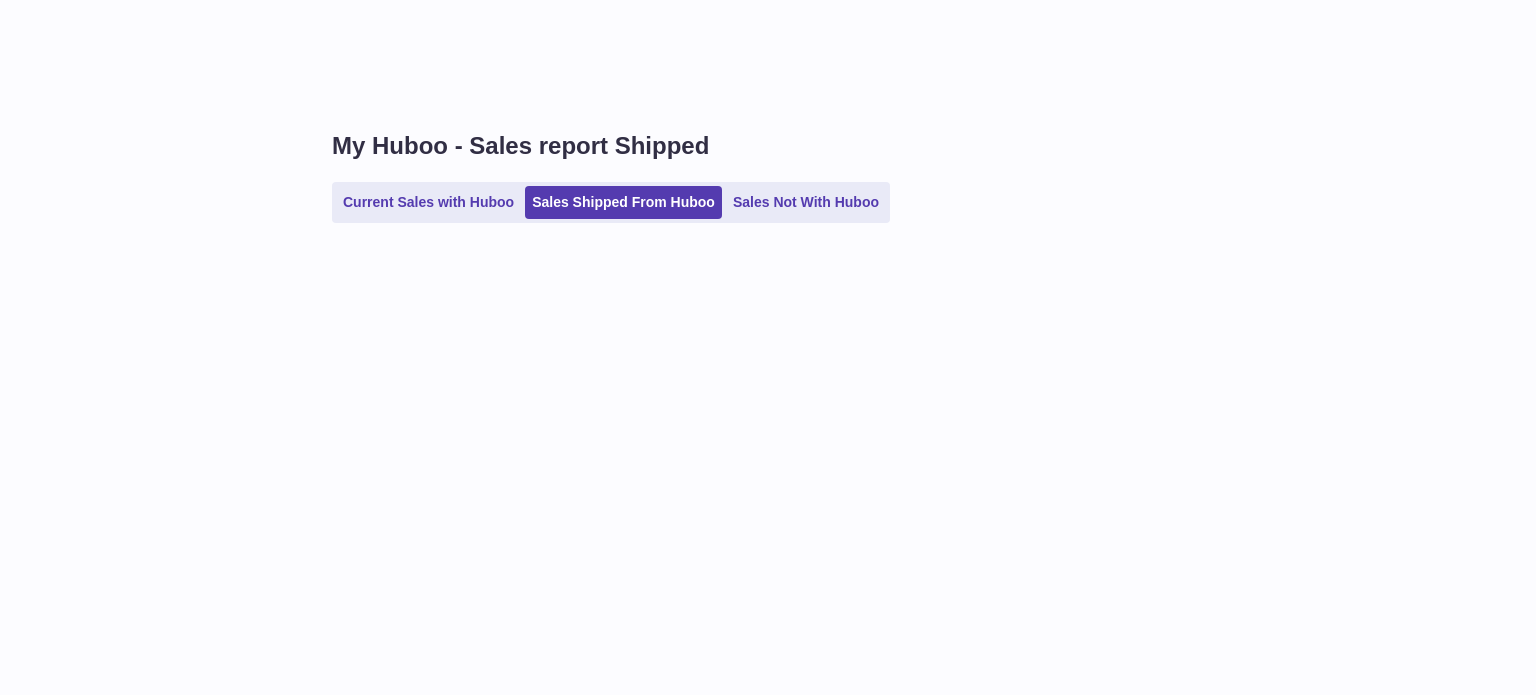 scroll, scrollTop: 0, scrollLeft: 0, axis: both 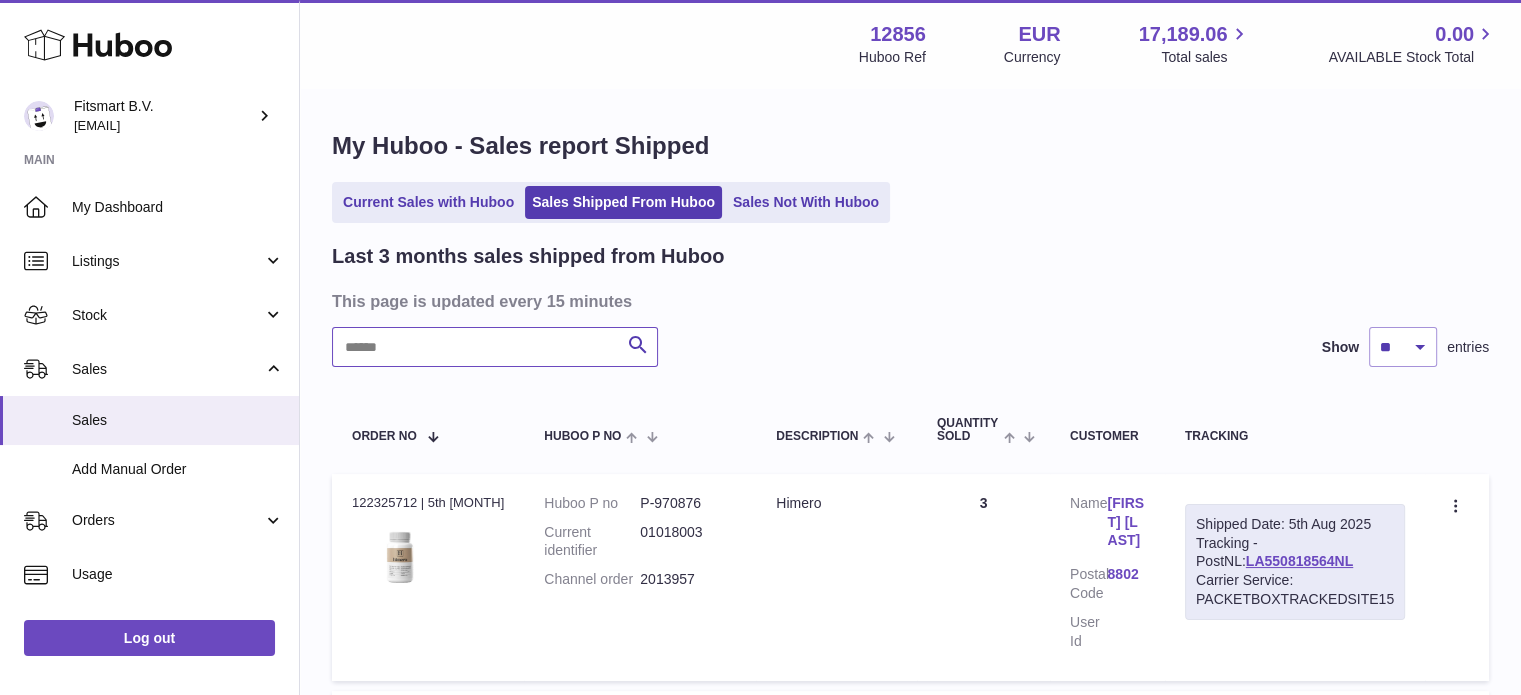 click at bounding box center (495, 347) 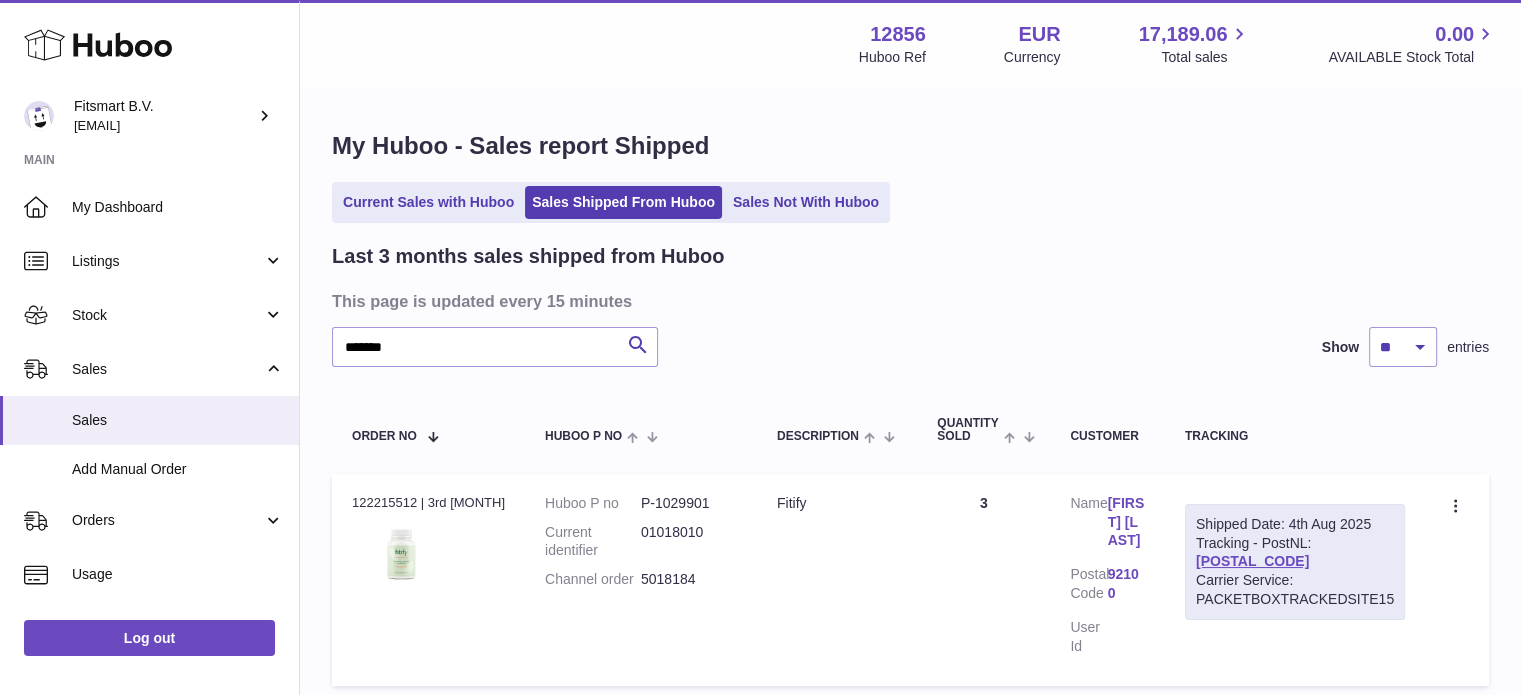 drag, startPoint x: 1288, startPoint y: 520, endPoint x: 1404, endPoint y: 520, distance: 116 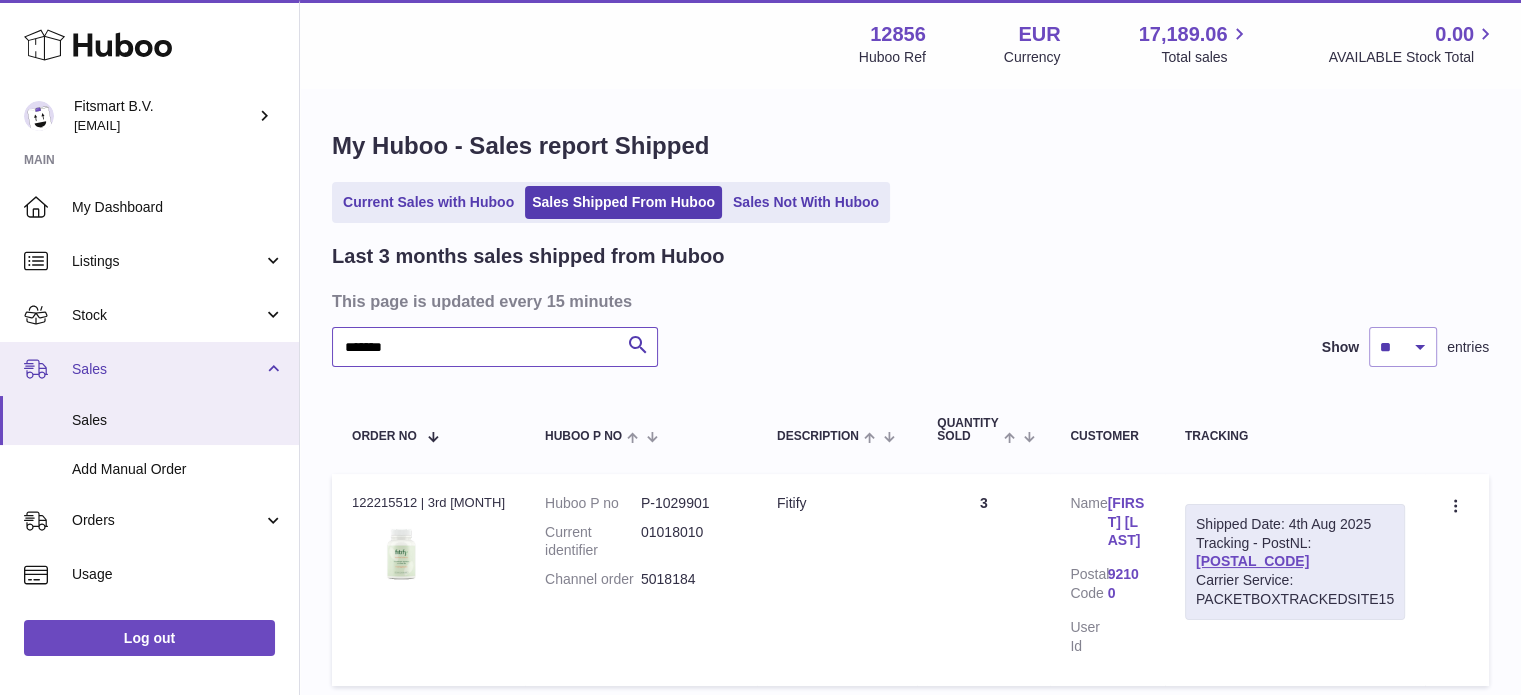 drag, startPoint x: 232, startPoint y: 348, endPoint x: 0, endPoint y: 348, distance: 232 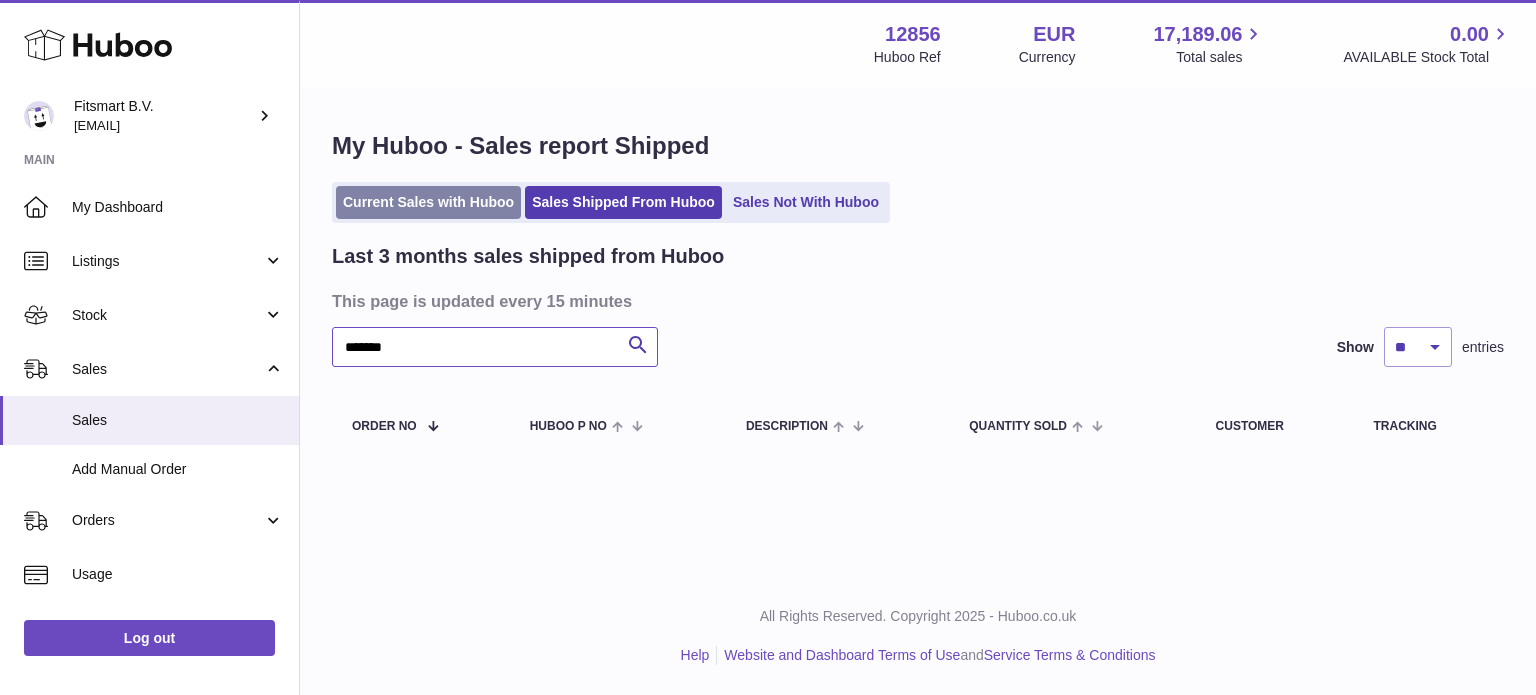 type on "*******" 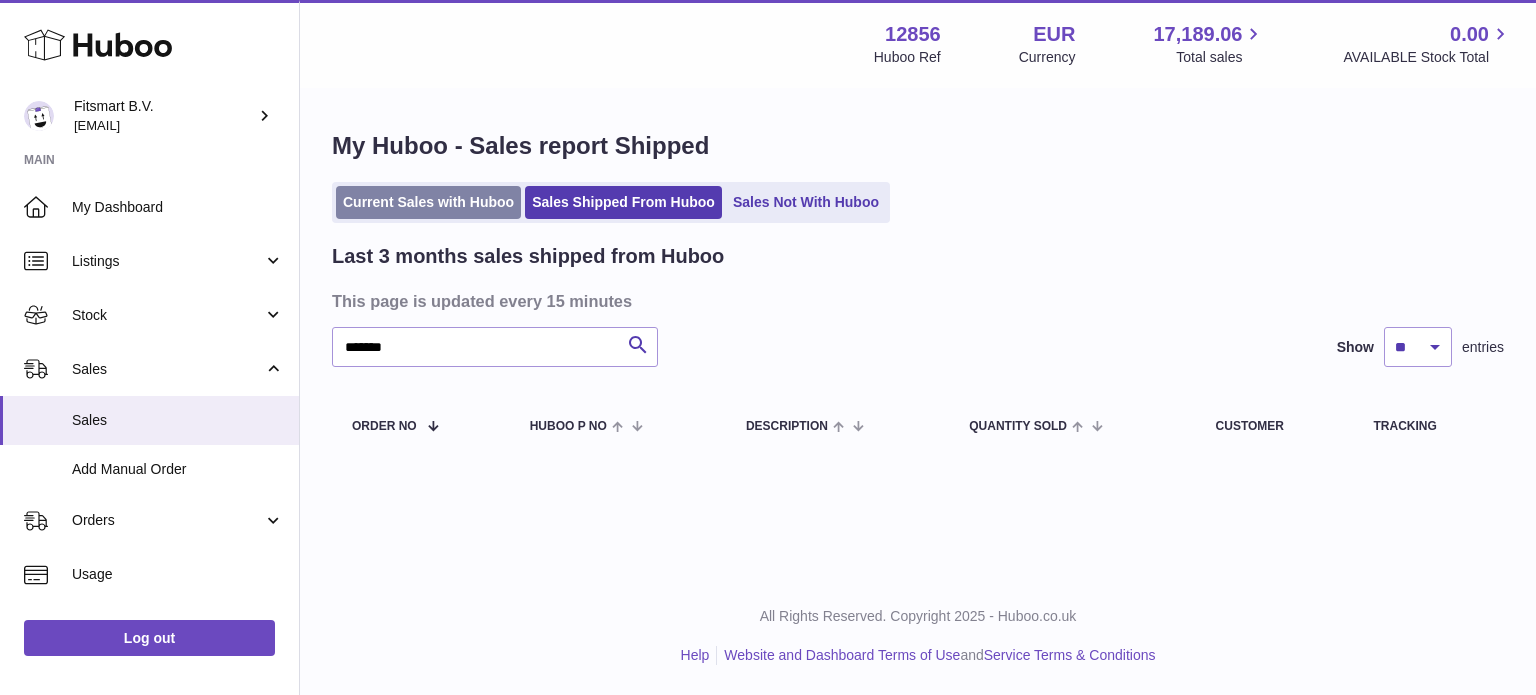 click on "Current Sales with Huboo" at bounding box center [428, 202] 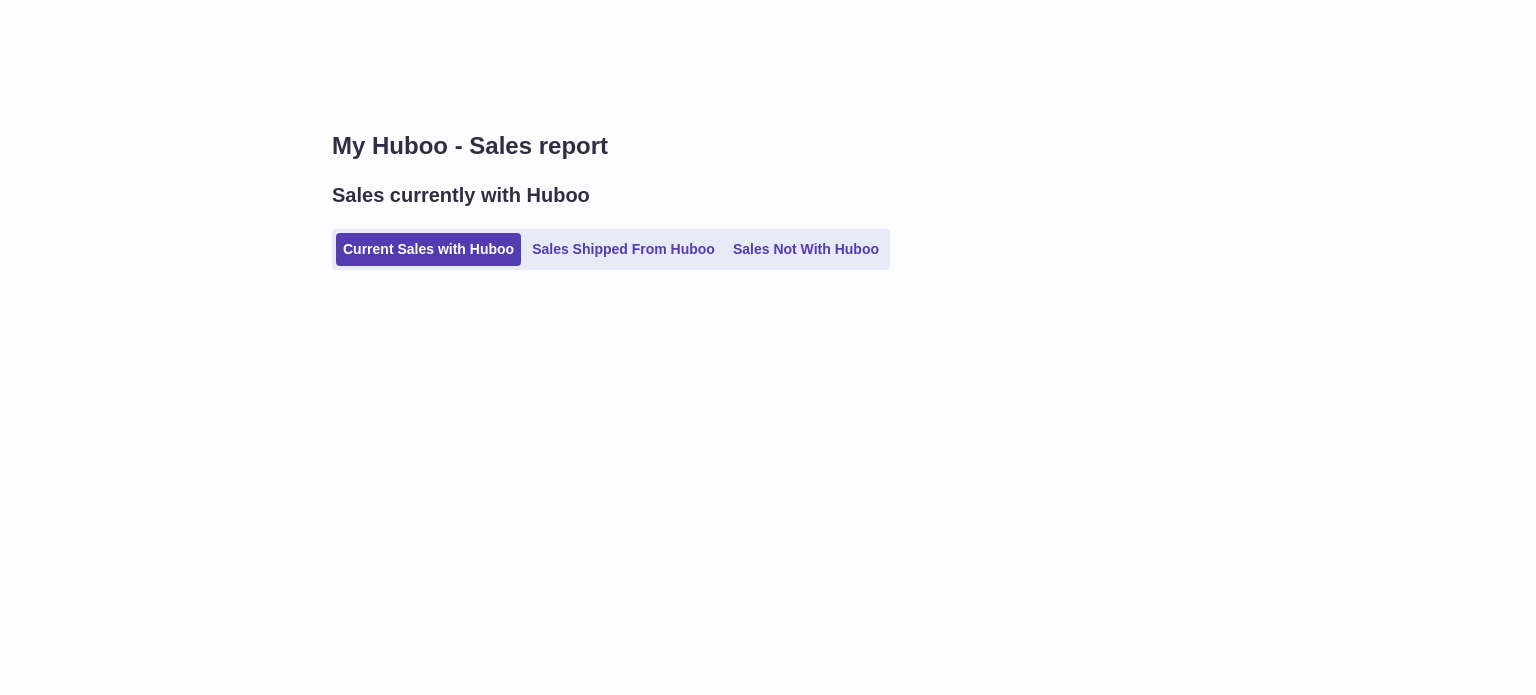 scroll, scrollTop: 0, scrollLeft: 0, axis: both 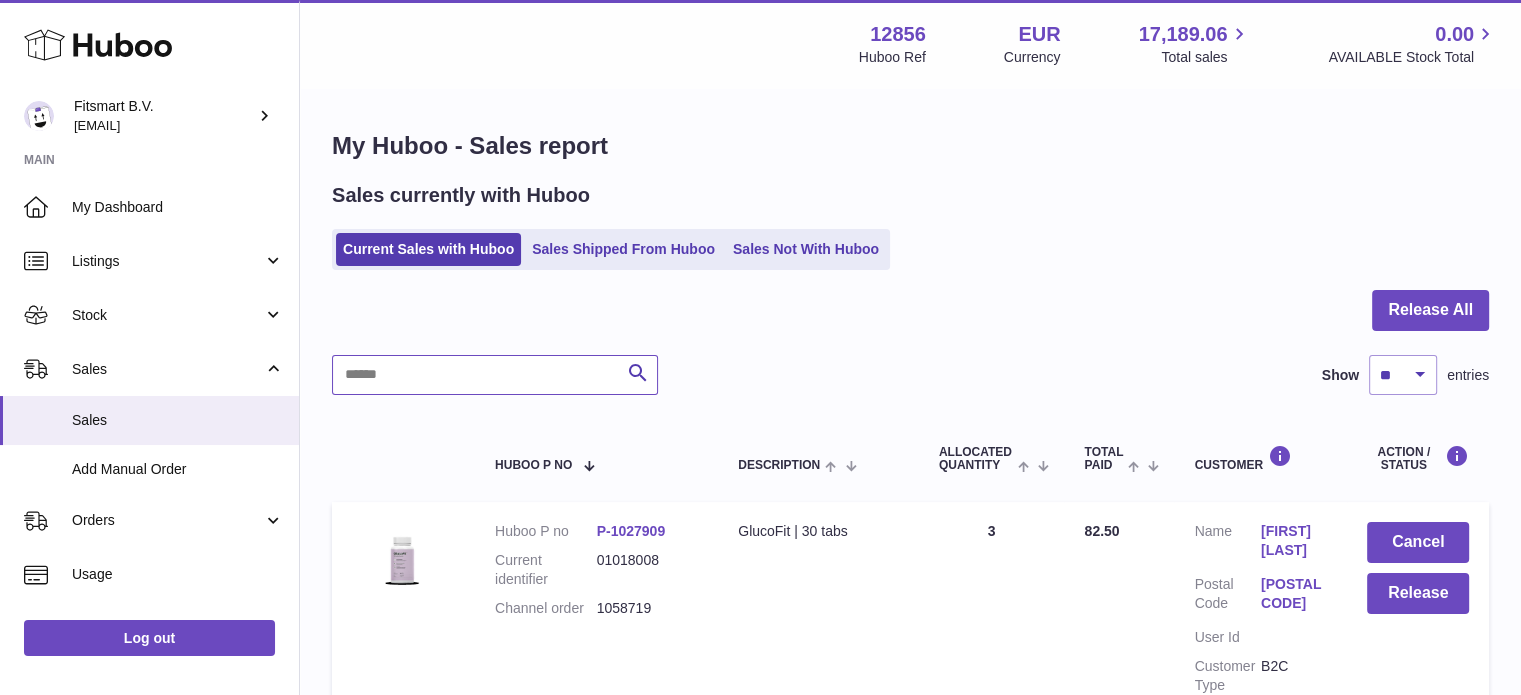 click at bounding box center [495, 375] 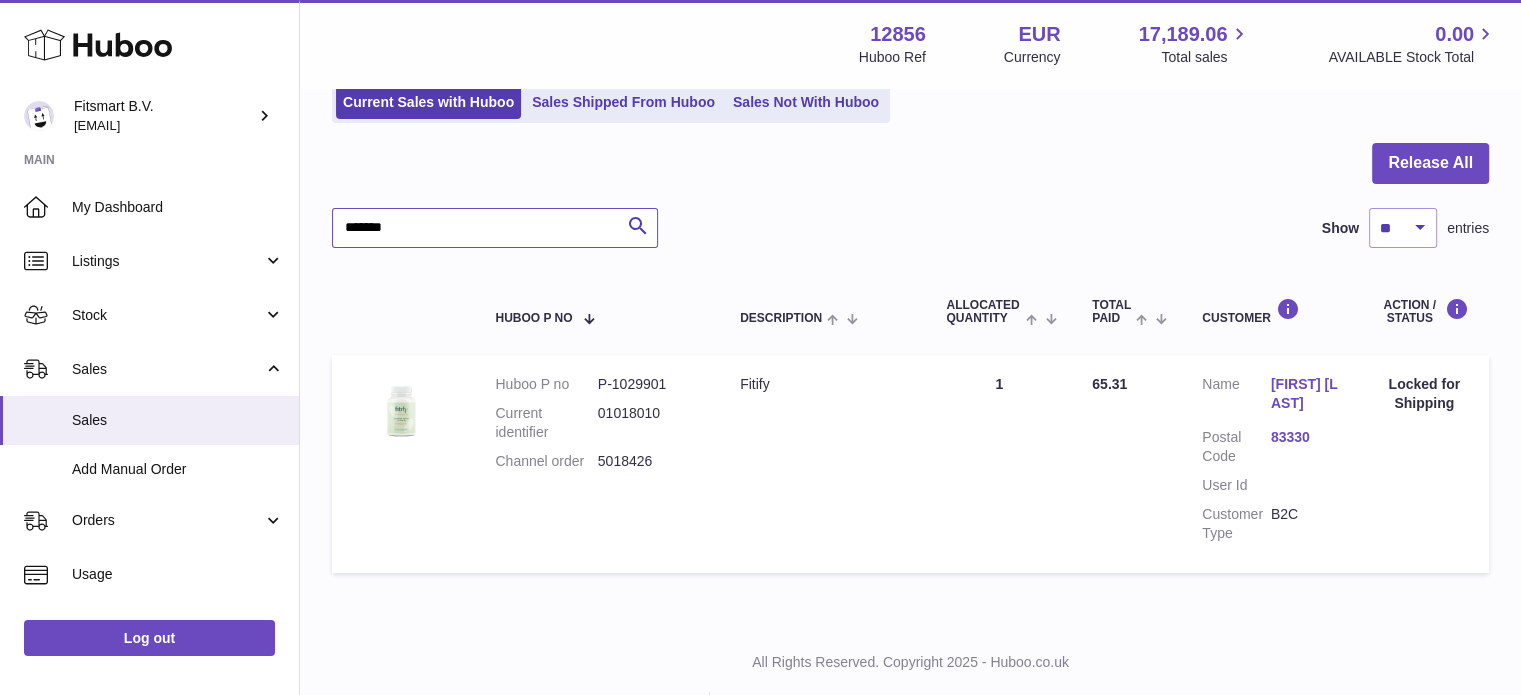 scroll, scrollTop: 191, scrollLeft: 0, axis: vertical 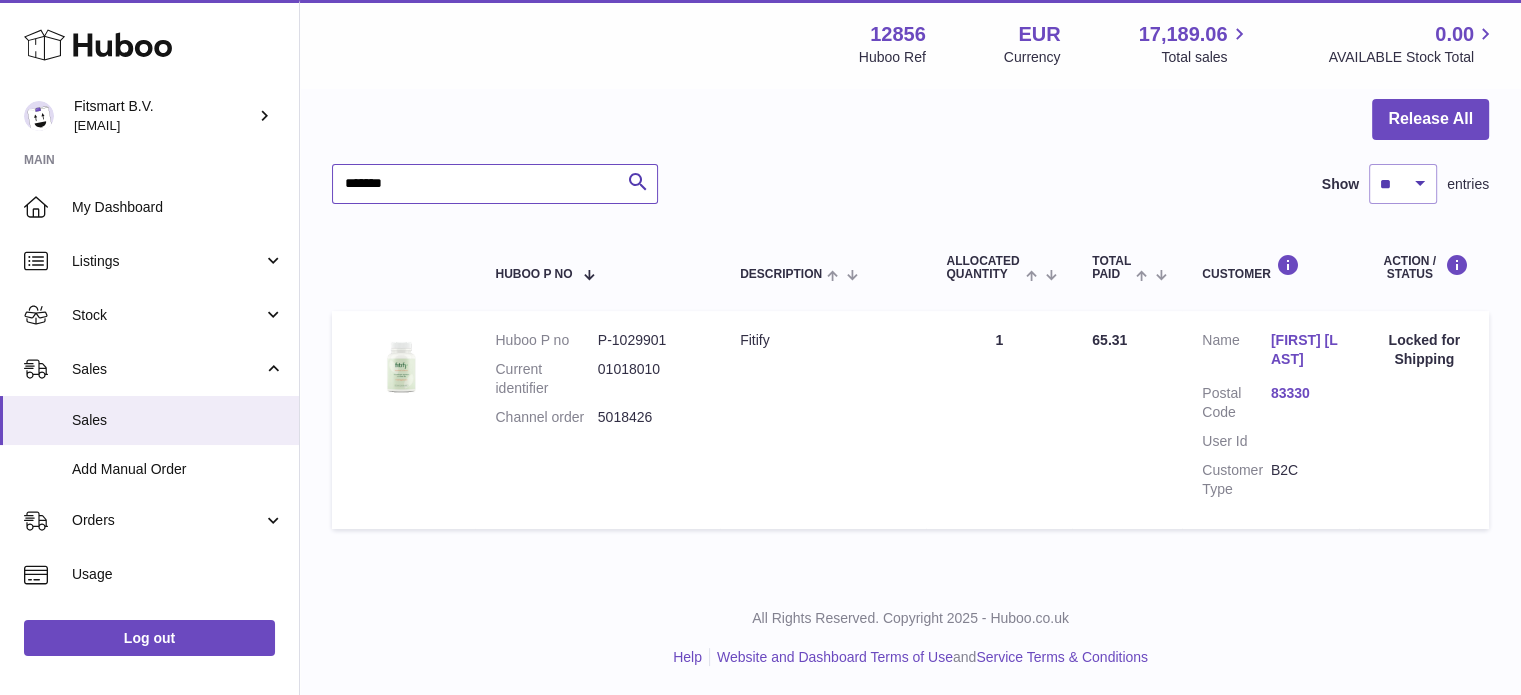 type on "*******" 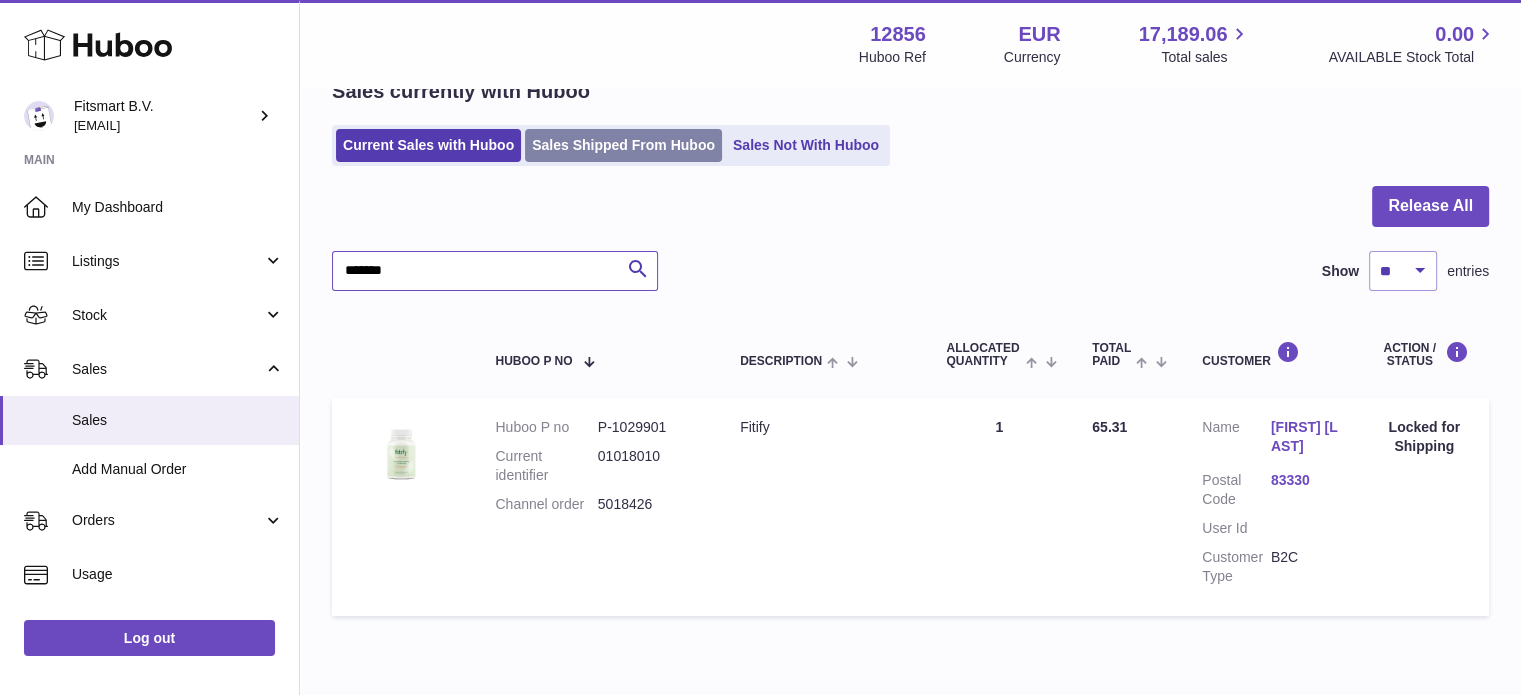 scroll, scrollTop: 0, scrollLeft: 0, axis: both 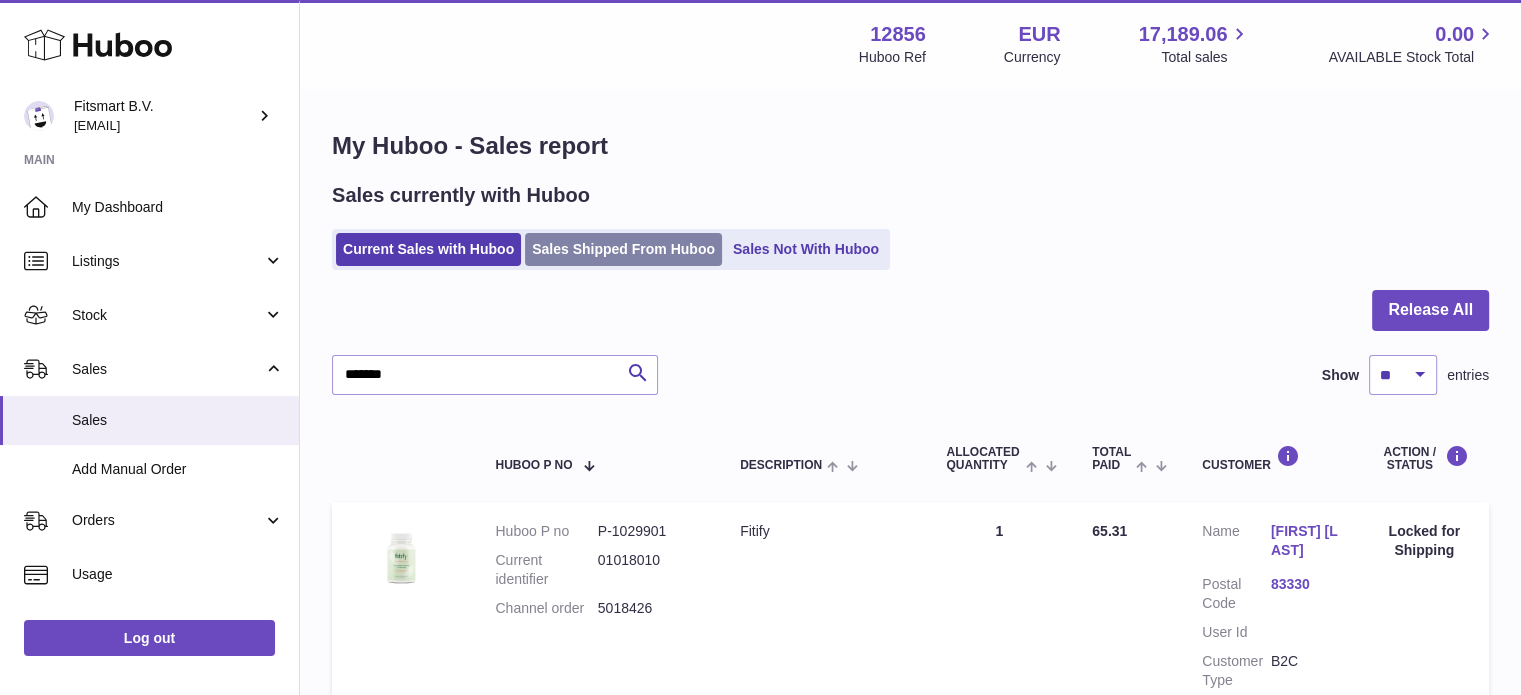 click on "Sales Shipped From Huboo" at bounding box center [623, 249] 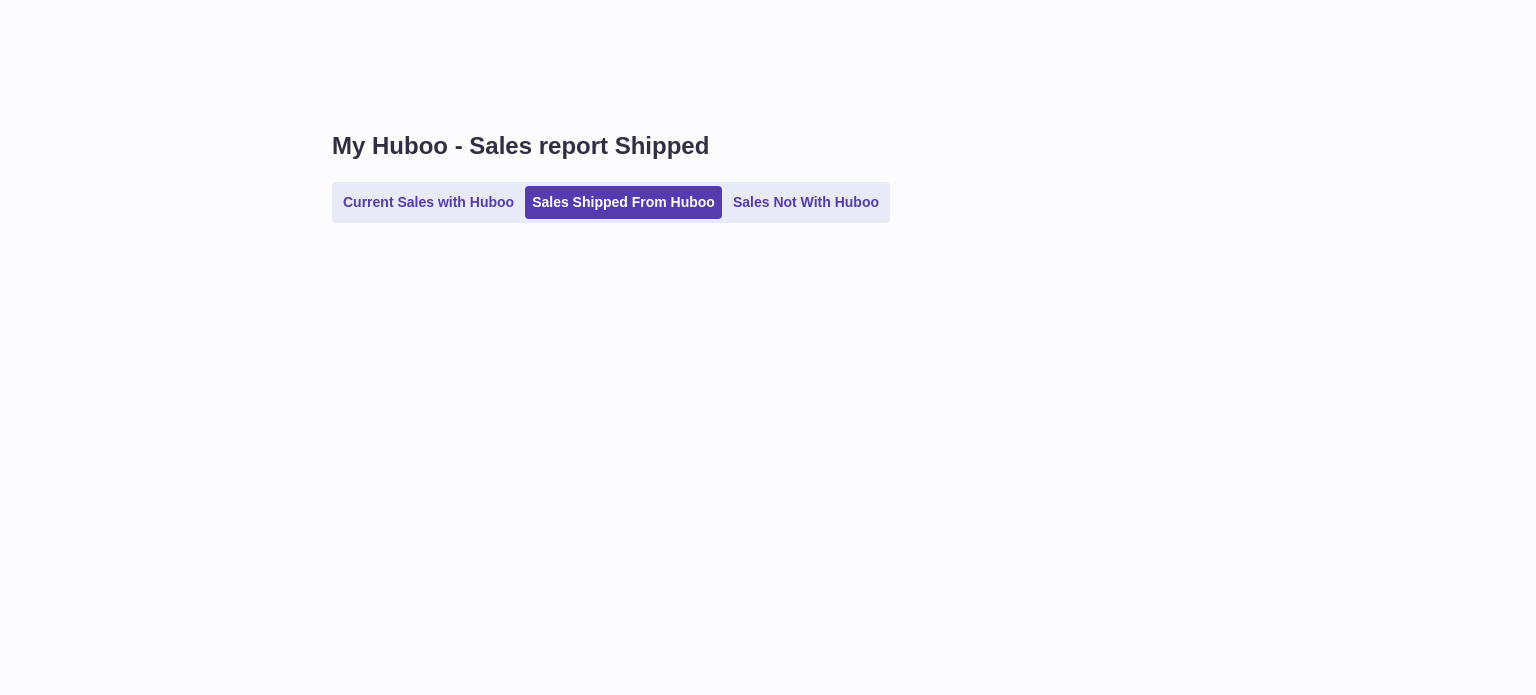 scroll, scrollTop: 0, scrollLeft: 0, axis: both 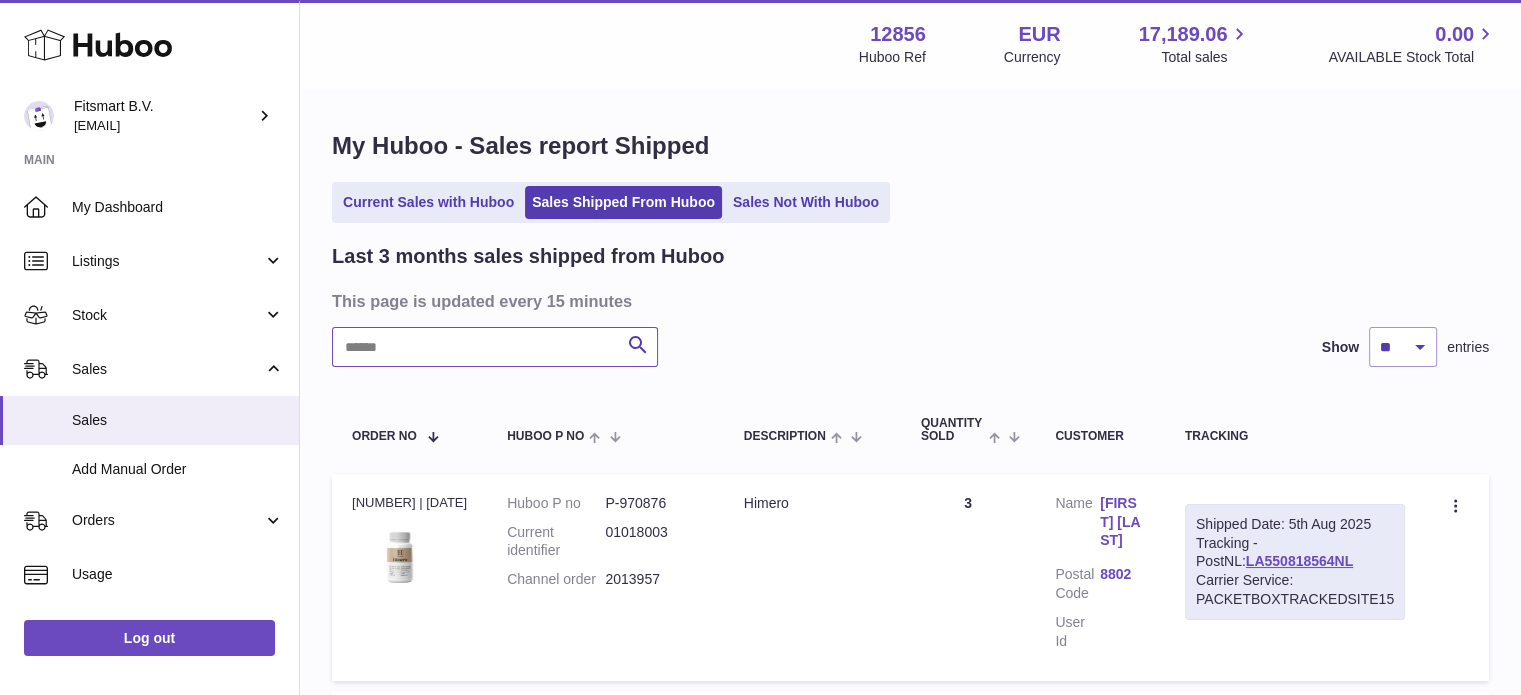 click at bounding box center (495, 347) 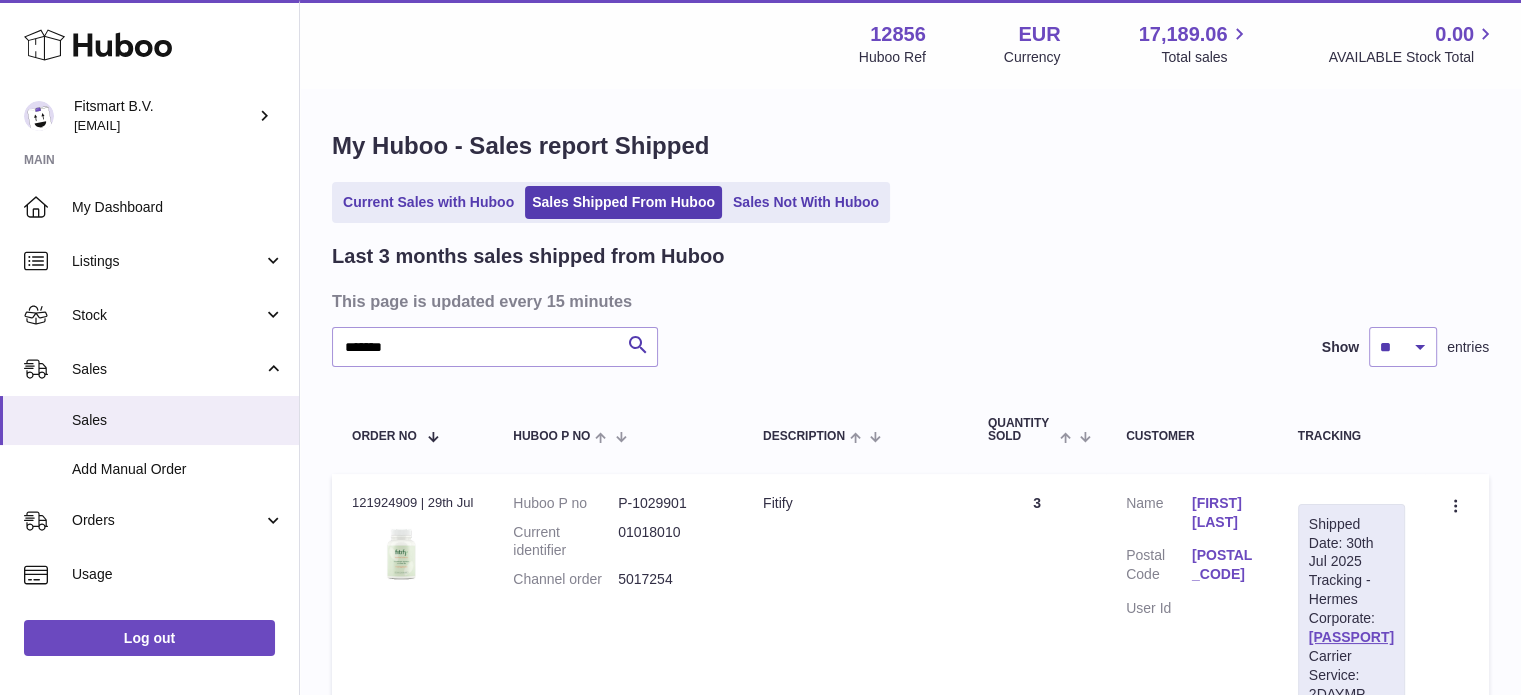 click on "Helen Ferguson" at bounding box center [1225, 513] 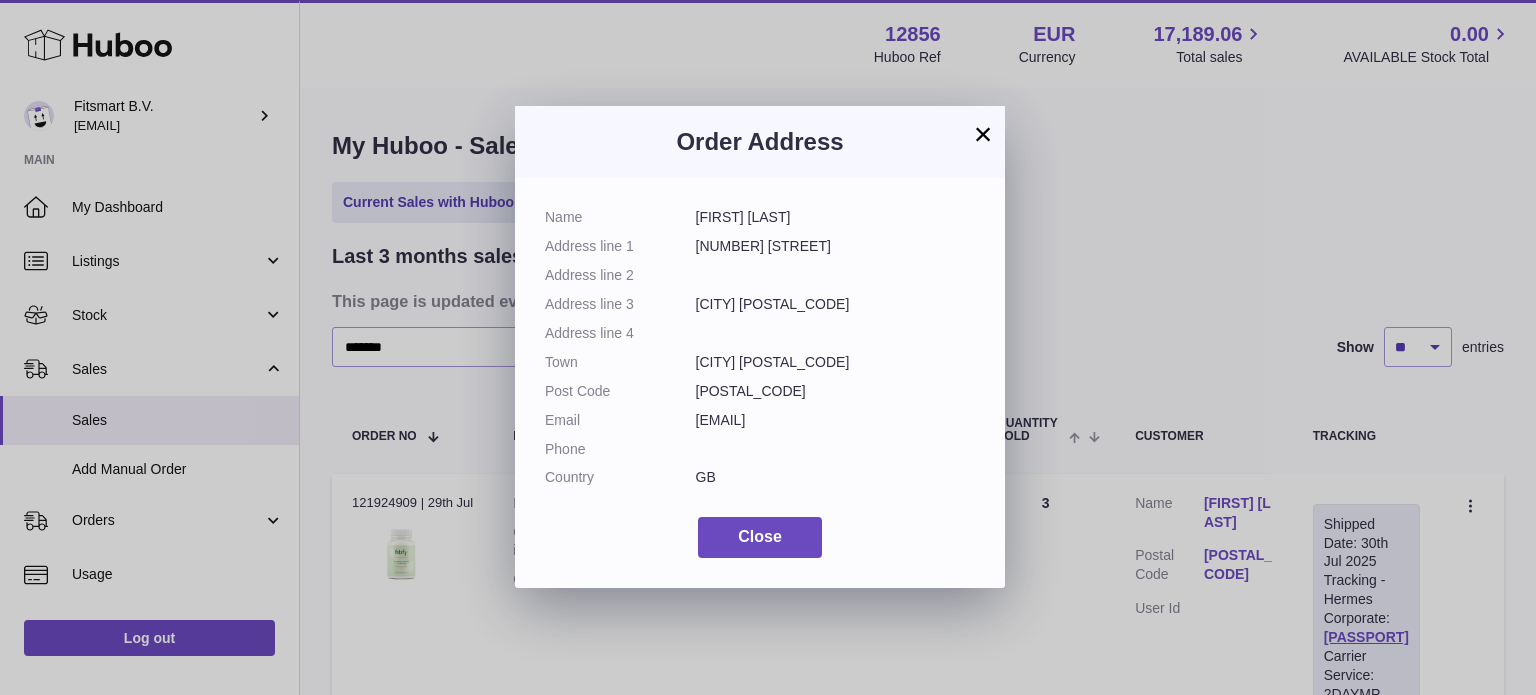 drag, startPoint x: 689, startPoint y: 216, endPoint x: 655, endPoint y: 217, distance: 34.0147 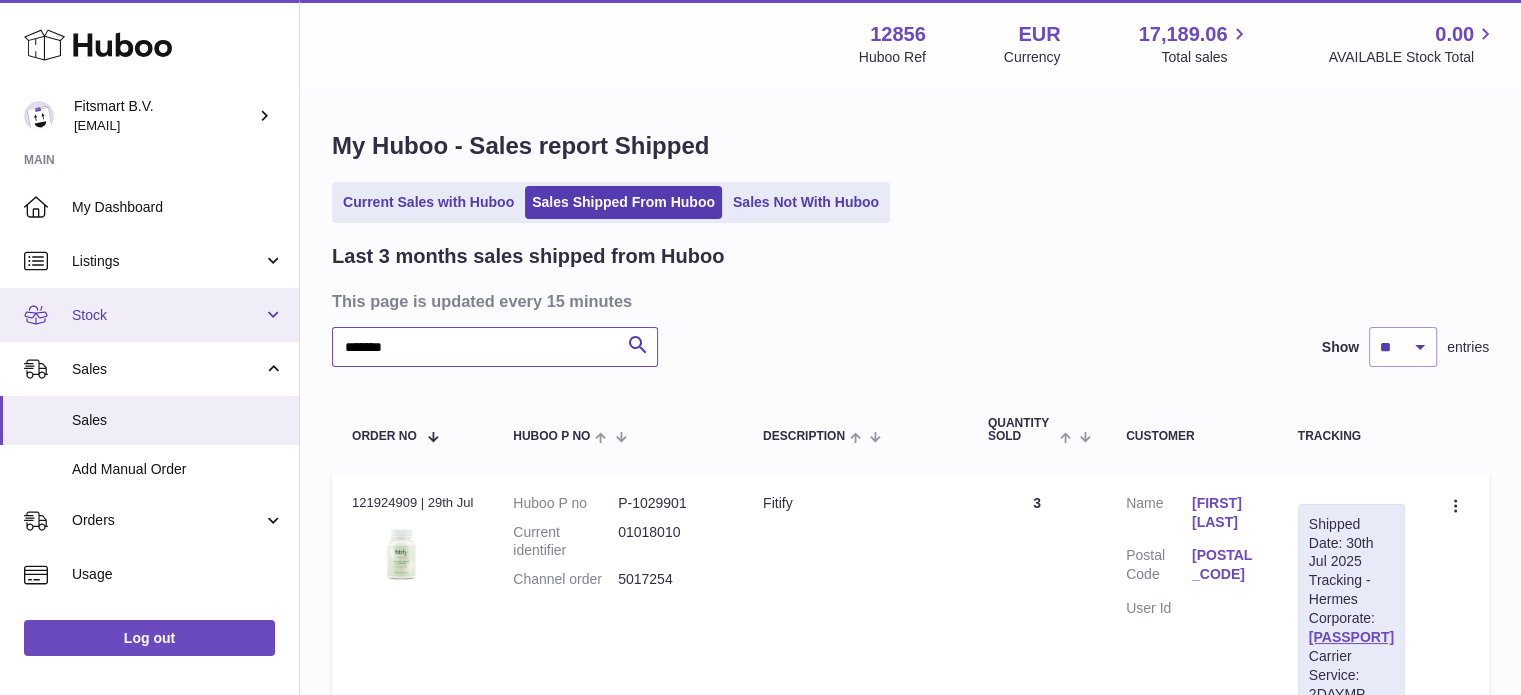 drag, startPoint x: 532, startPoint y: 336, endPoint x: 4, endPoint y: 311, distance: 528.59155 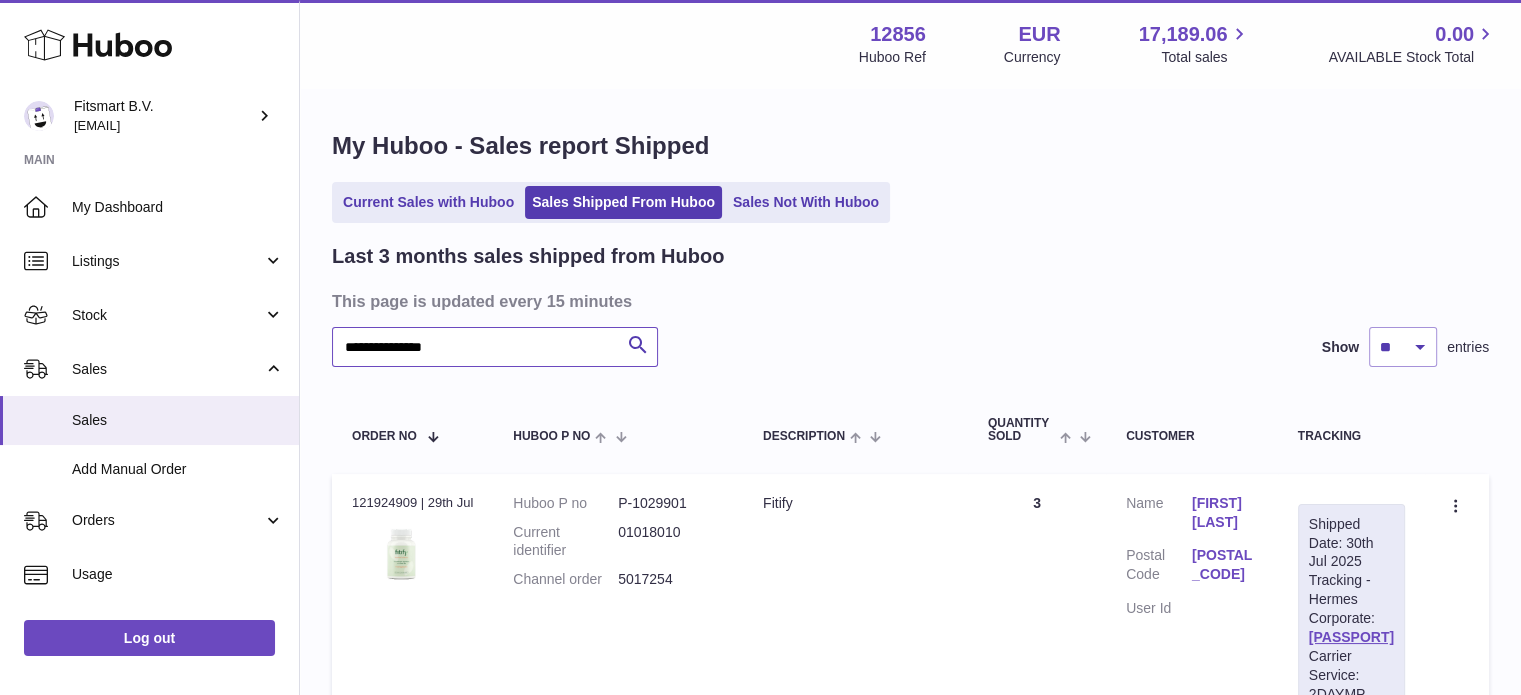 type on "**********" 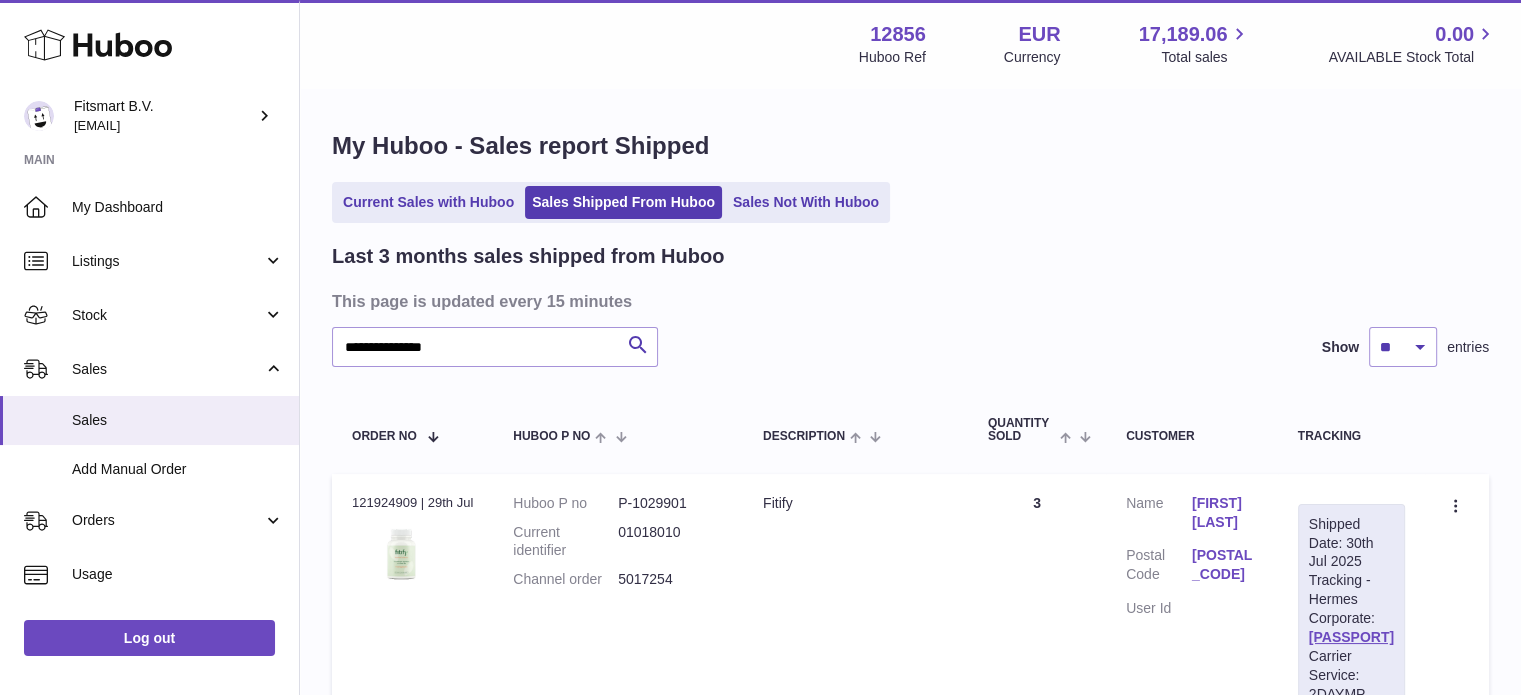 click on "Helen Ferguson" at bounding box center (1225, 513) 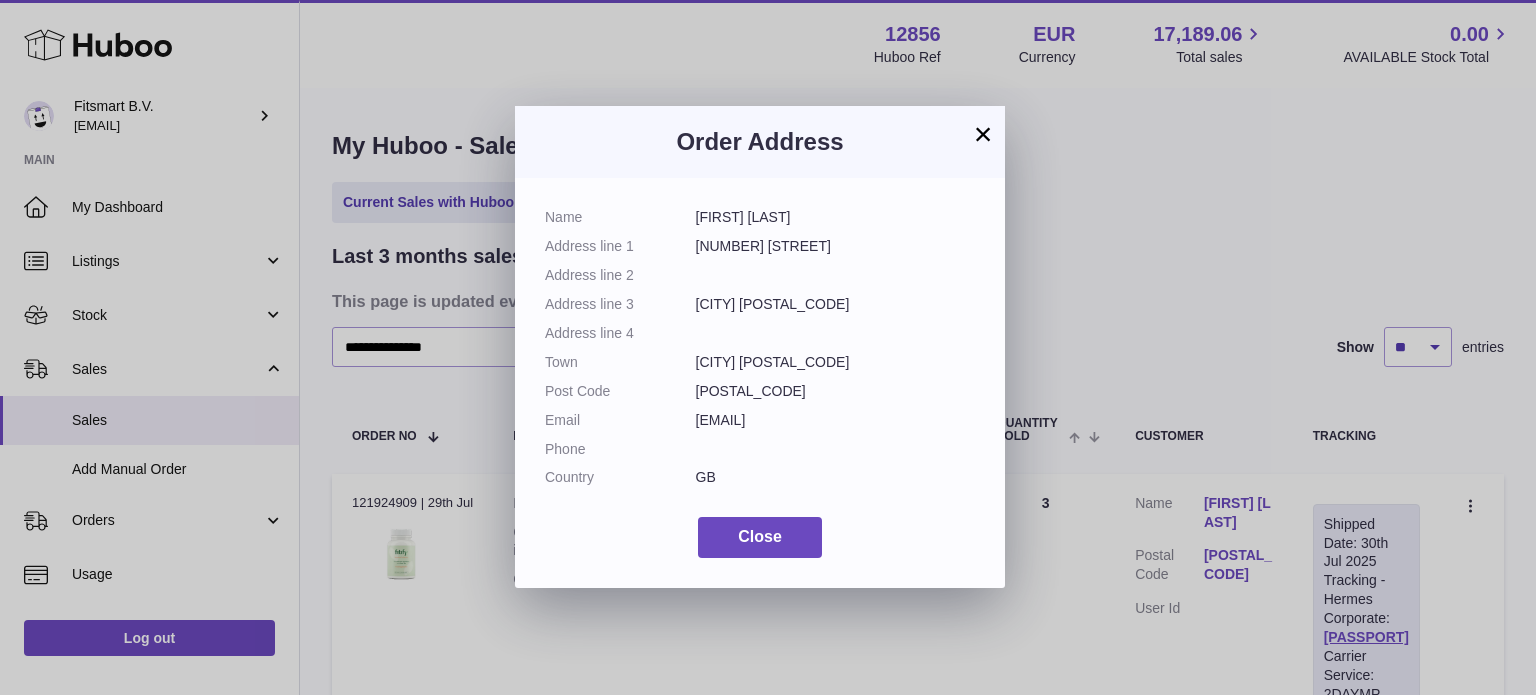 click on "×
Order Address
Name
Helen Ferguson
Address line 1
14 Harrison Ave
Address line 2
Address line 3
Dundee DD2 3SW
Address line 4
Town
Dundee DD2 3SW
Post Code
DD2 3SW
Email
hferguson14@hotmail.com
Phone
Country
GB    Close" at bounding box center [768, 347] 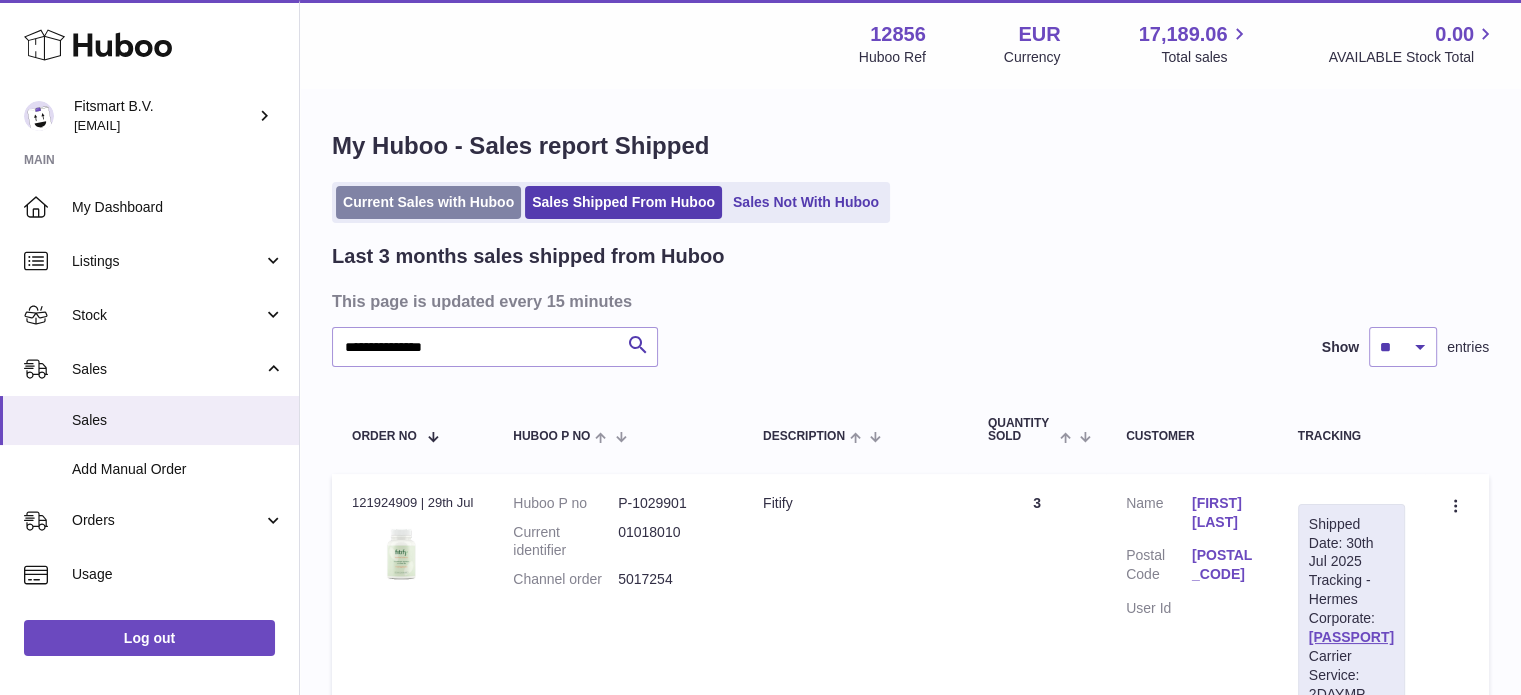 click on "Current Sales with Huboo" at bounding box center (428, 202) 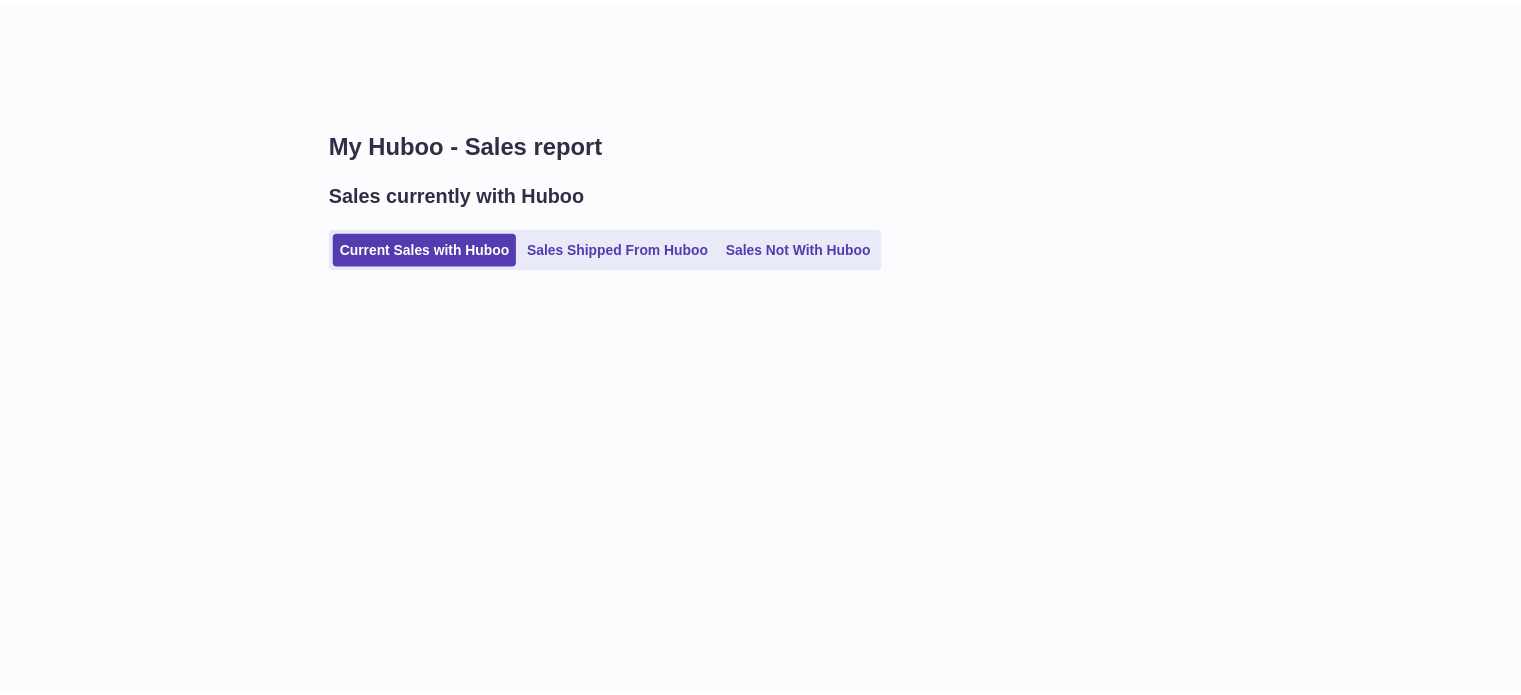 scroll, scrollTop: 0, scrollLeft: 0, axis: both 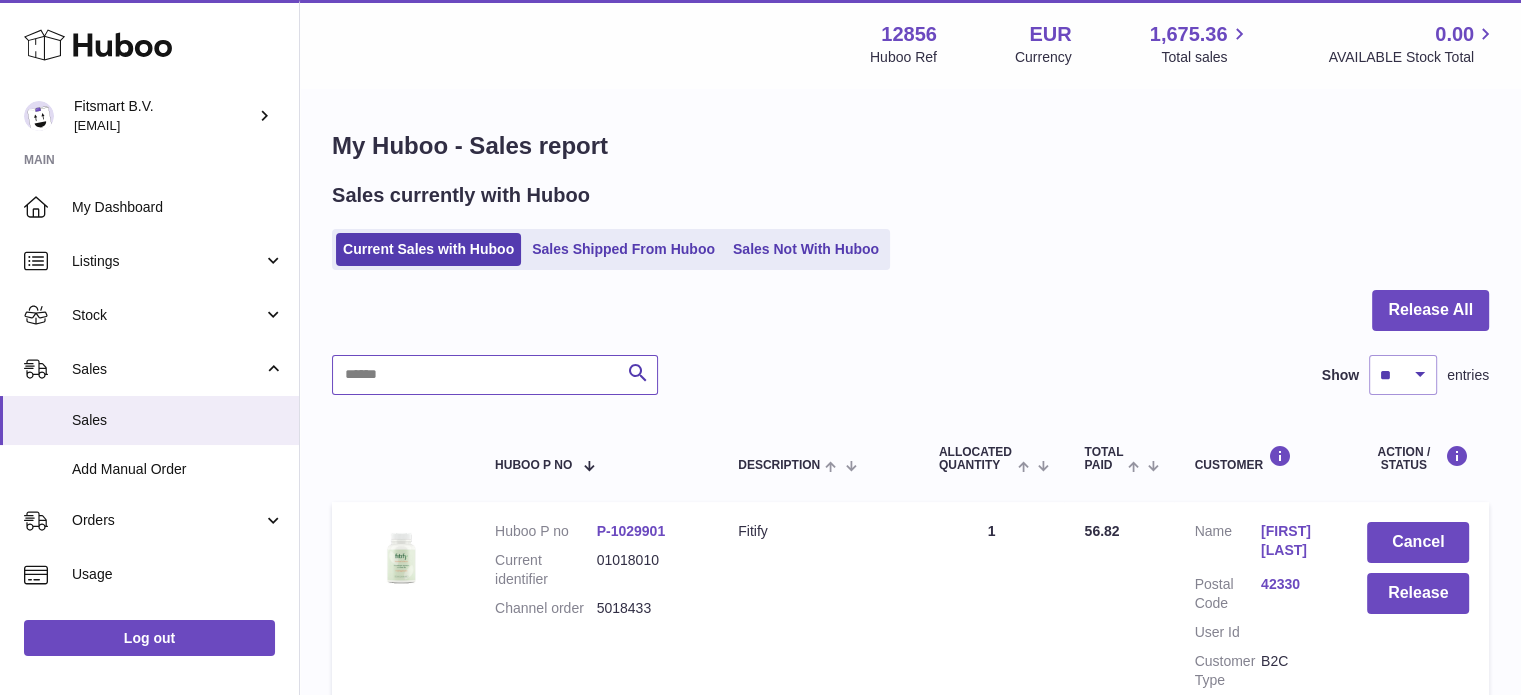 click at bounding box center [495, 375] 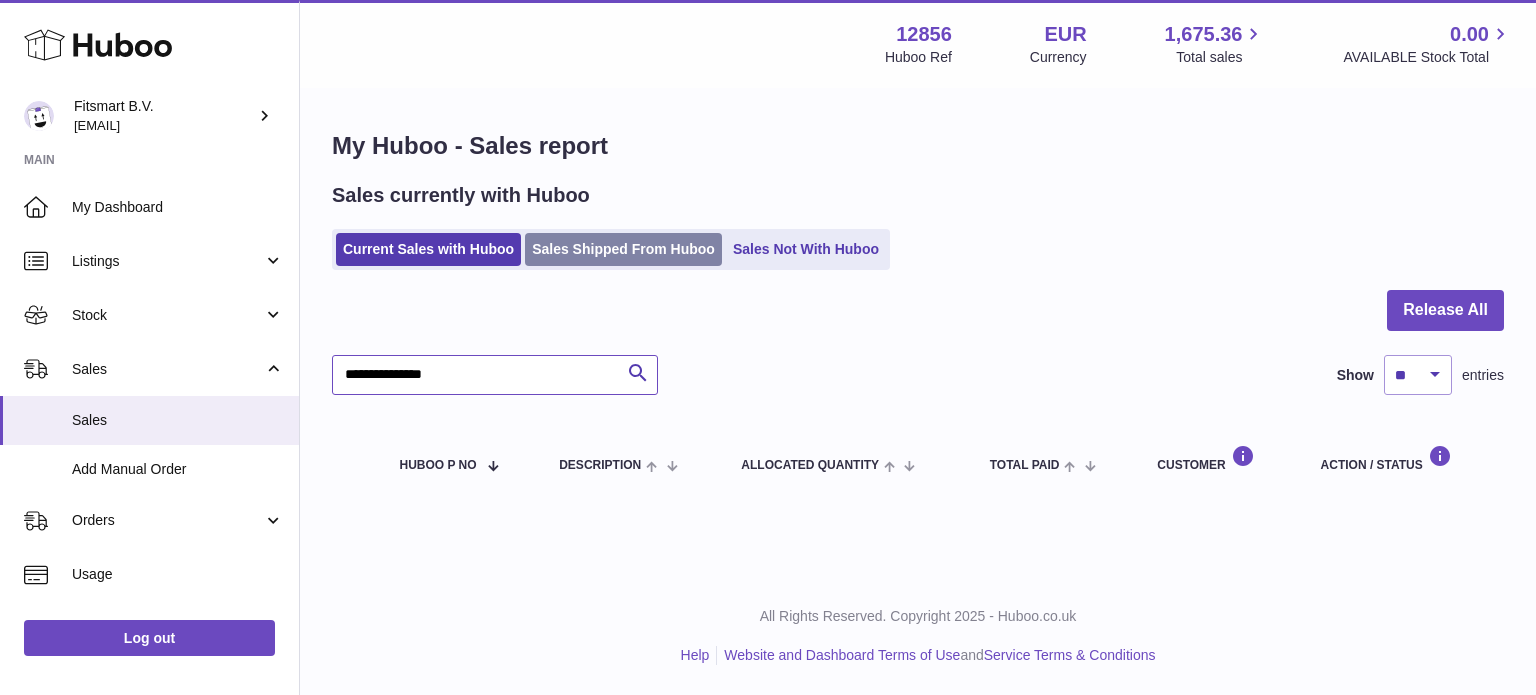 type on "**********" 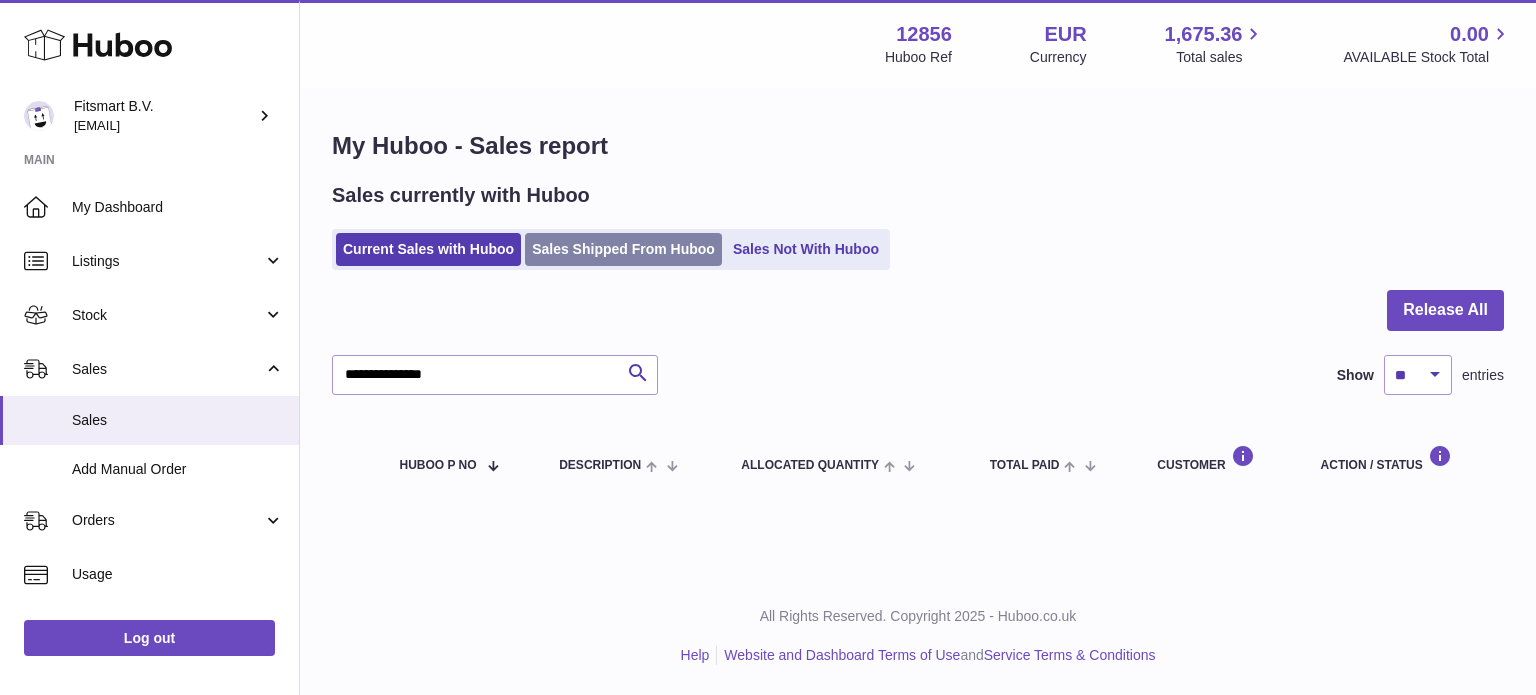 click on "Sales Shipped From Huboo" at bounding box center (623, 249) 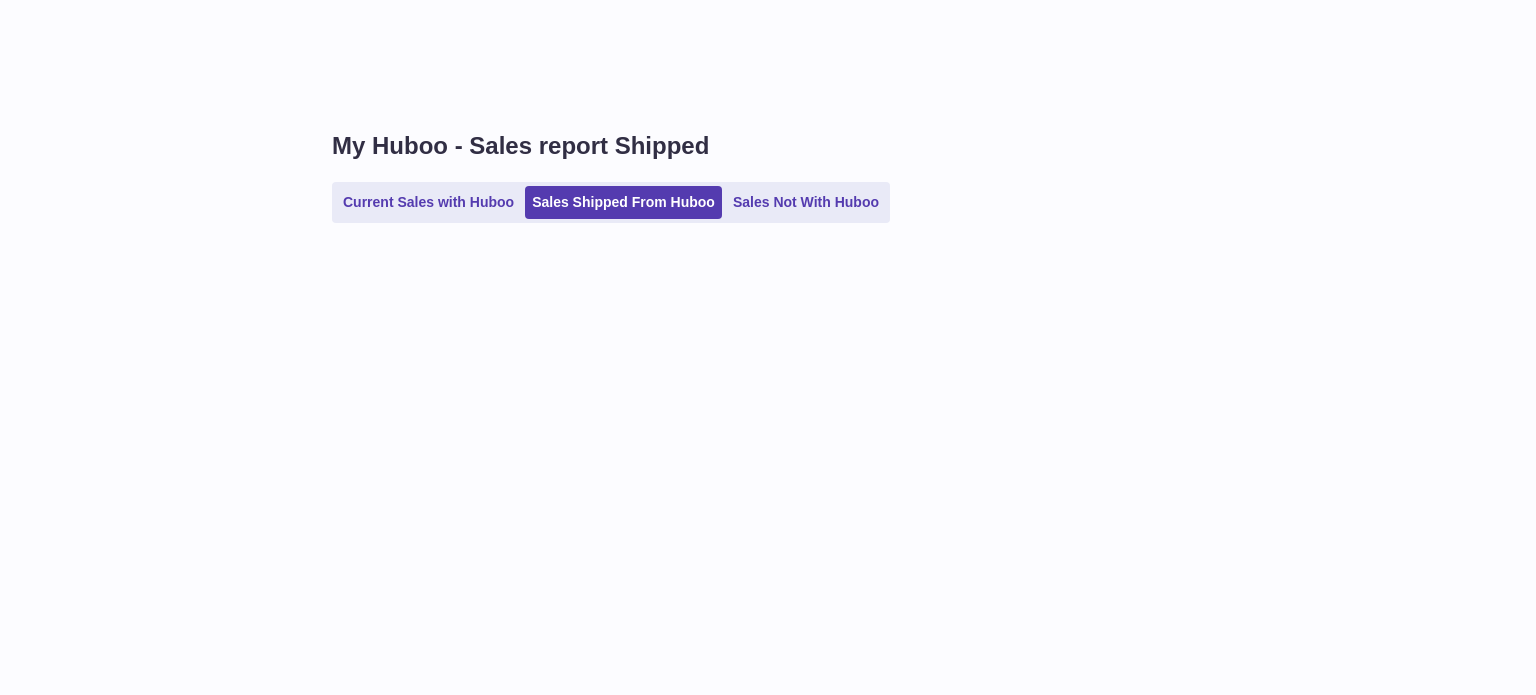 scroll, scrollTop: 0, scrollLeft: 0, axis: both 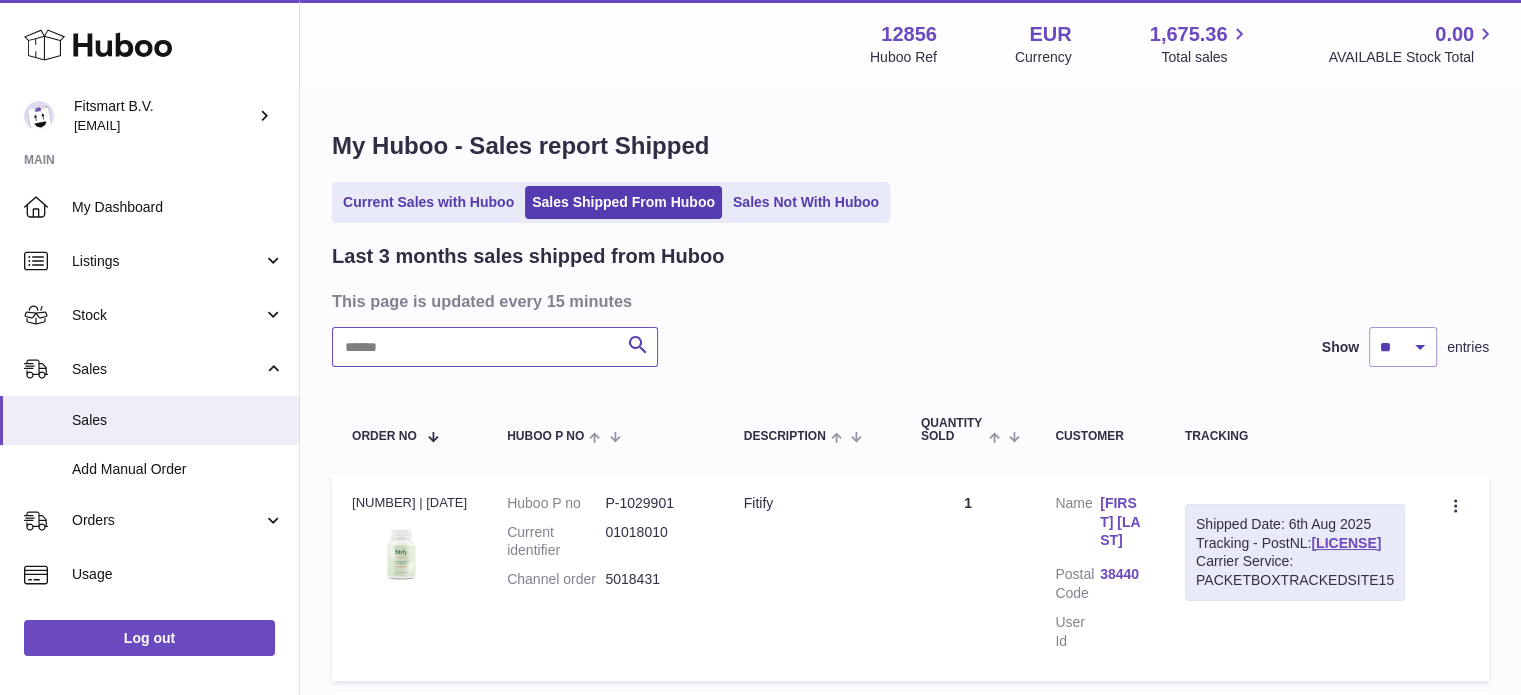 click at bounding box center [495, 347] 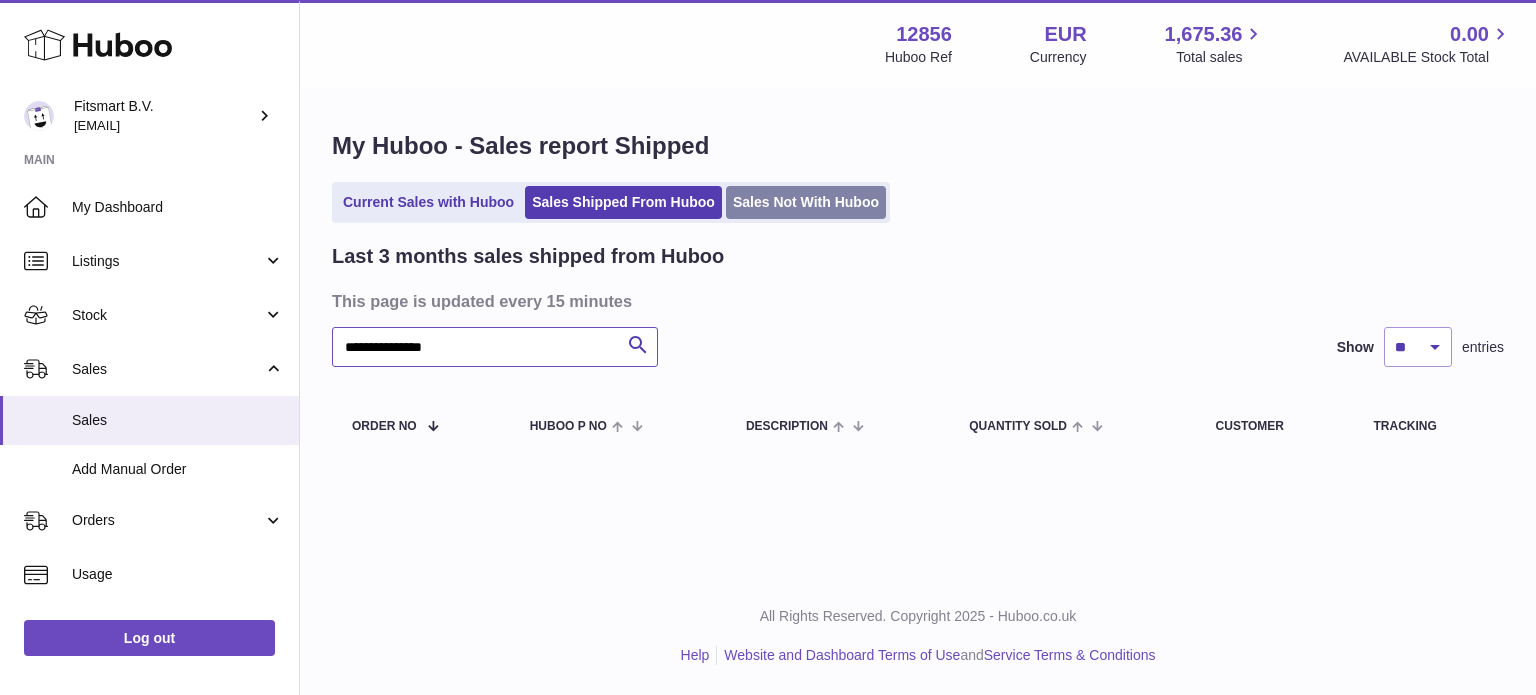 type on "**********" 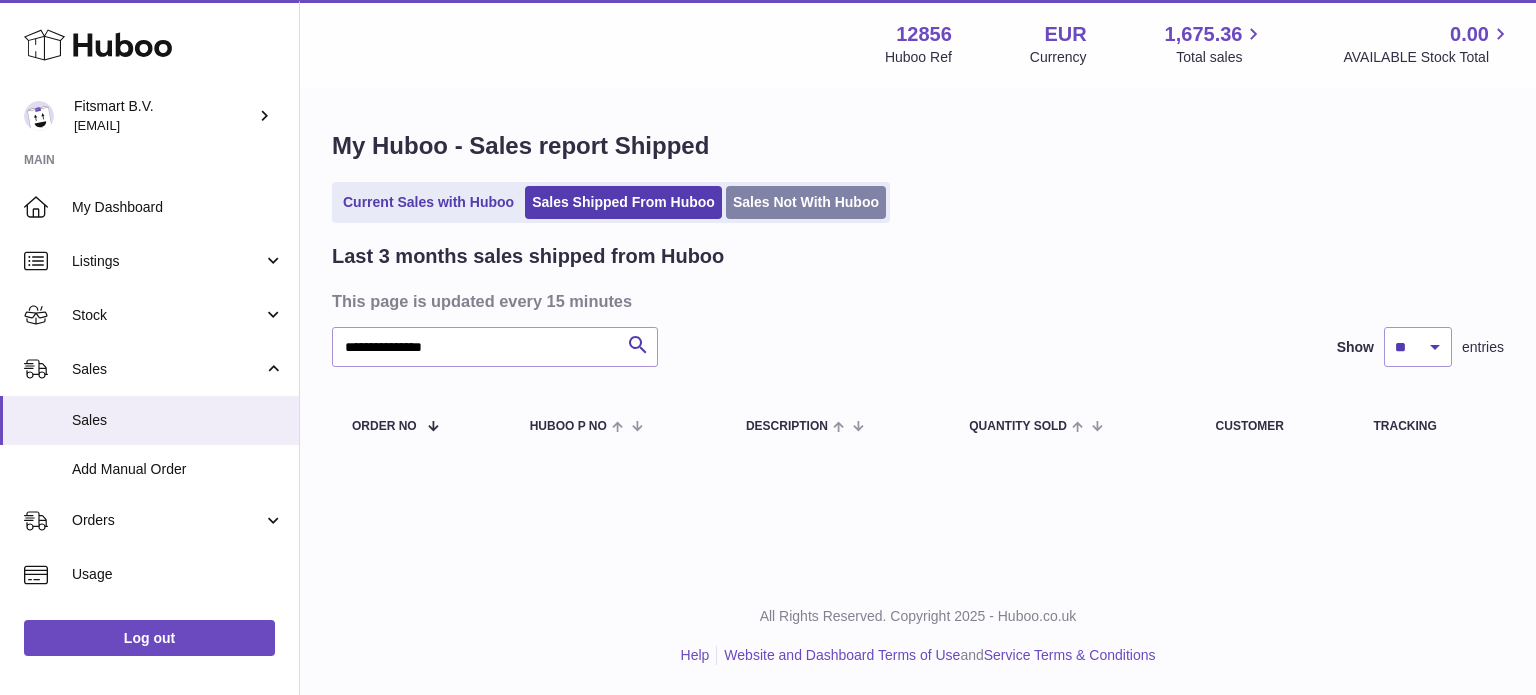 click on "Sales Not With Huboo" at bounding box center [806, 202] 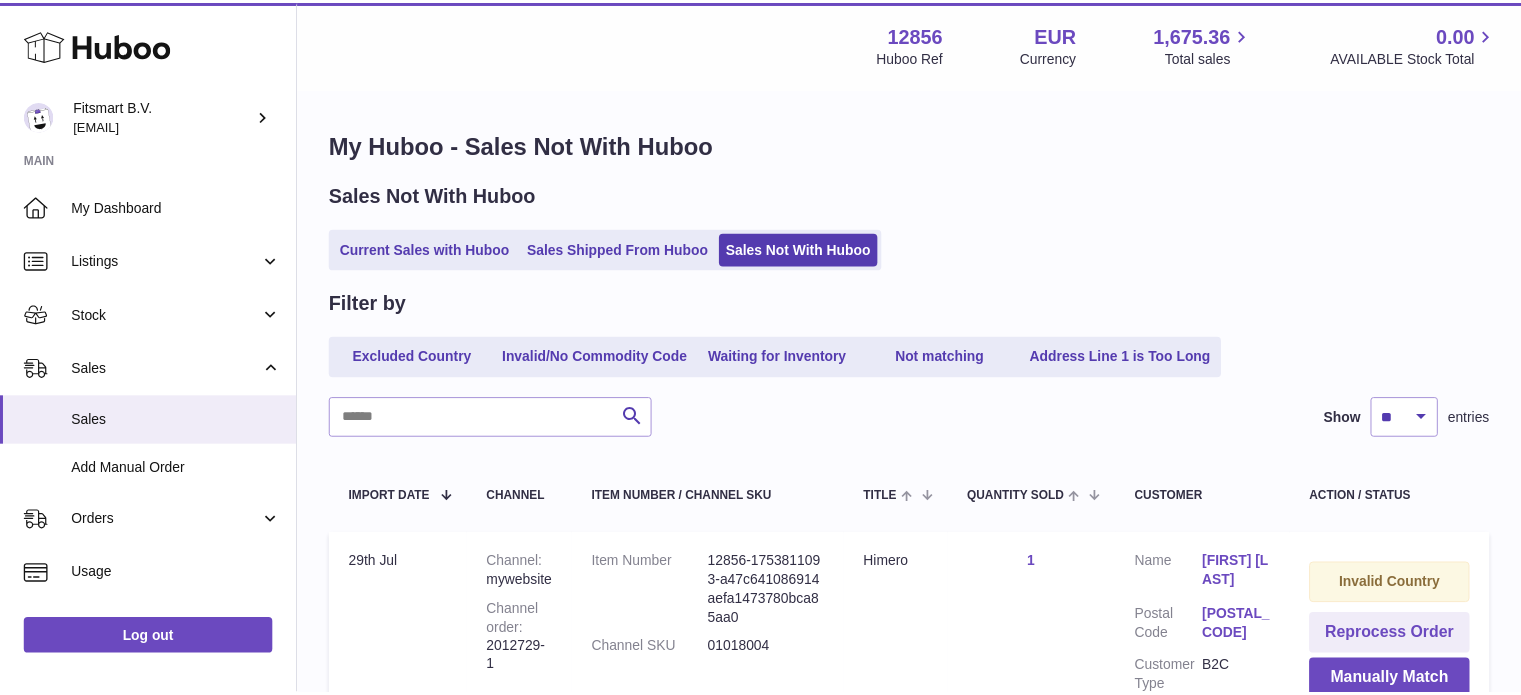 scroll, scrollTop: 0, scrollLeft: 0, axis: both 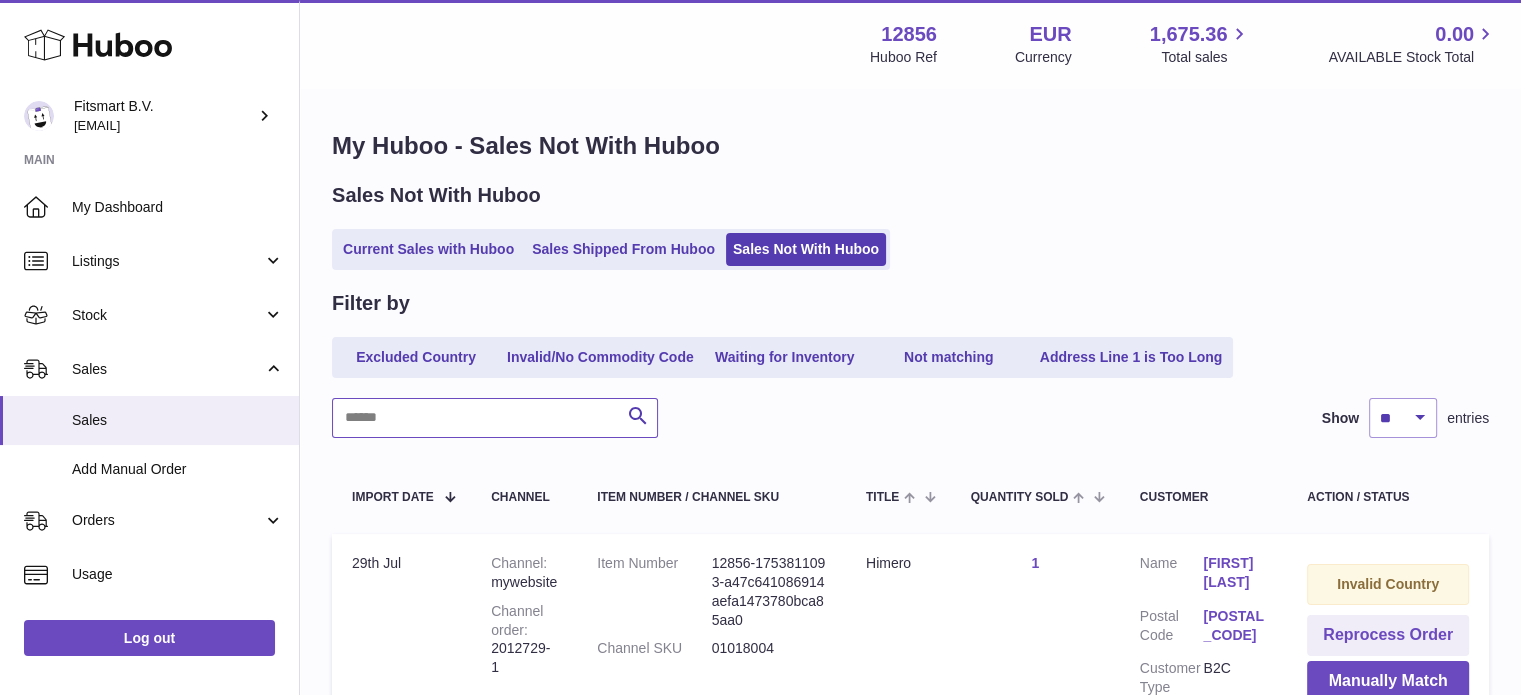 click at bounding box center [495, 418] 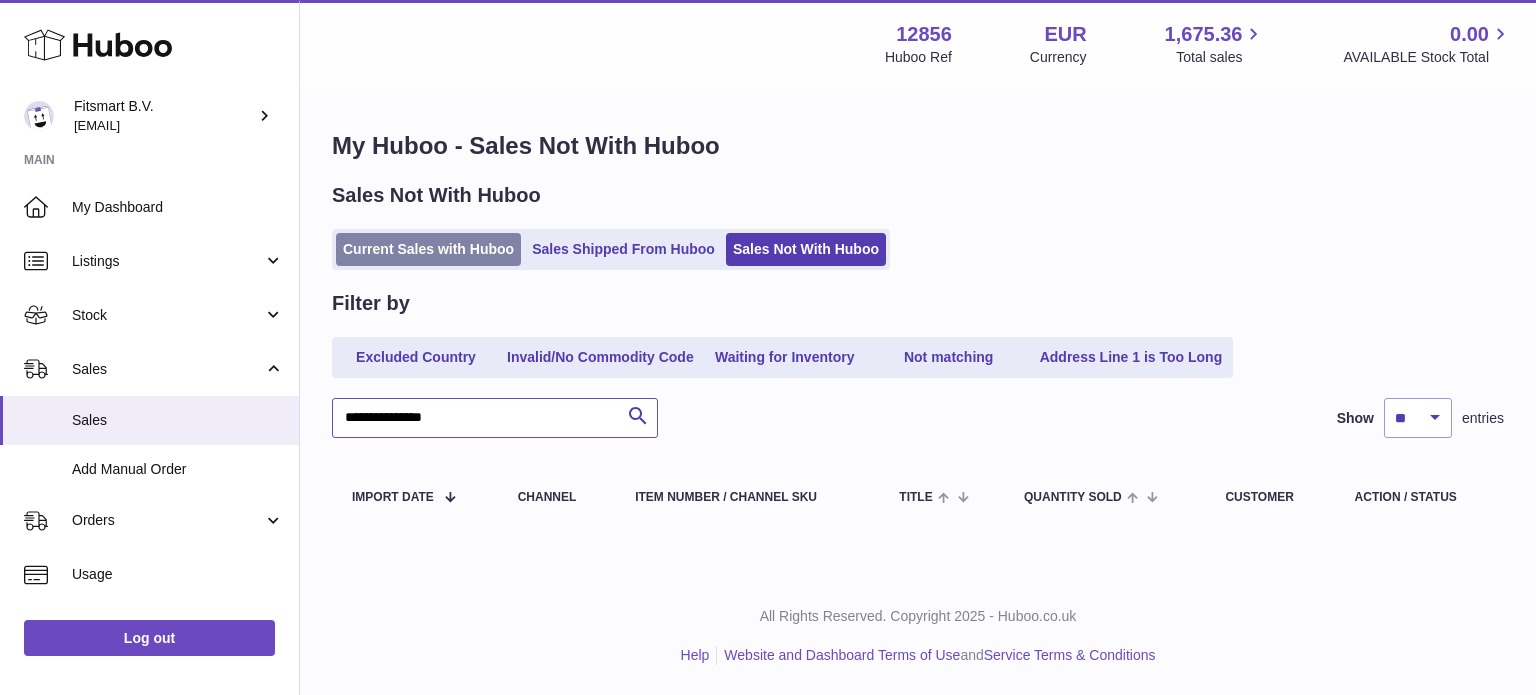 type on "**********" 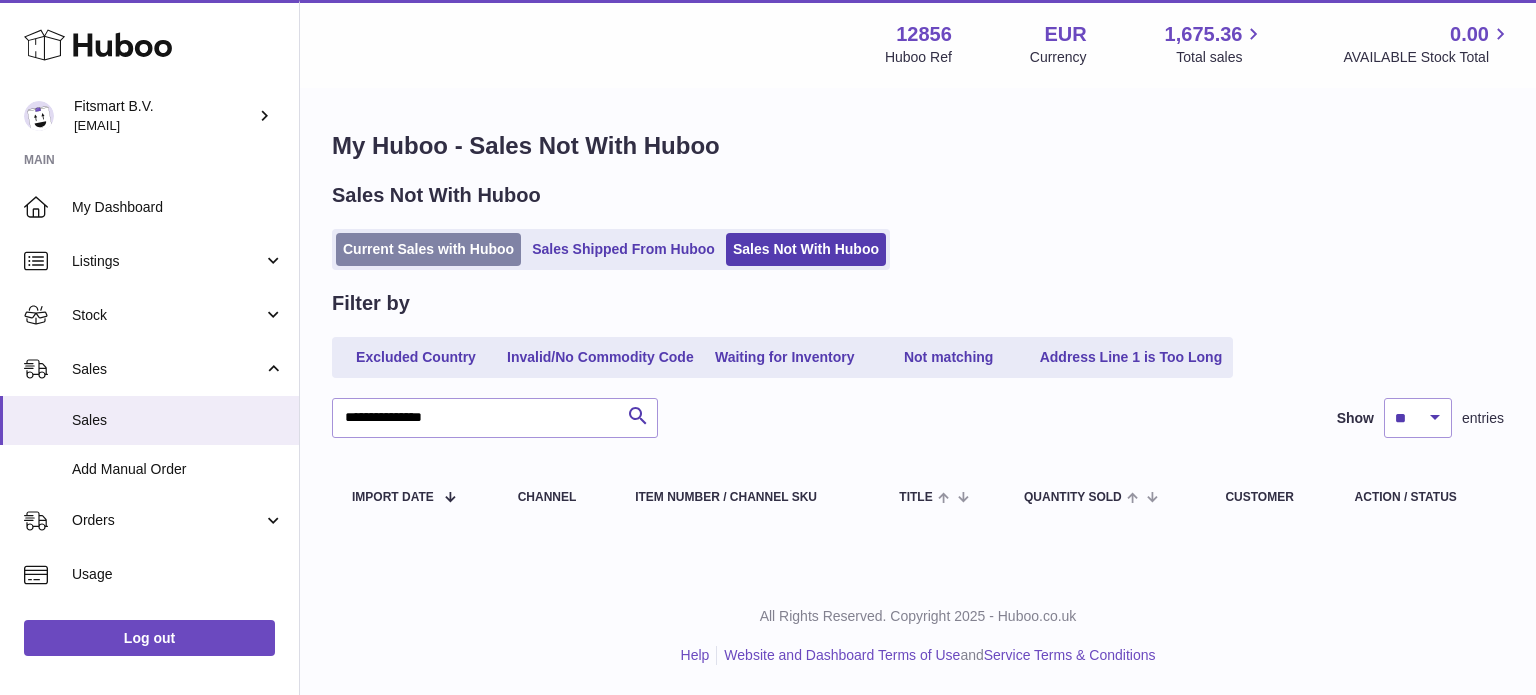 click on "Current Sales with Huboo" at bounding box center (428, 249) 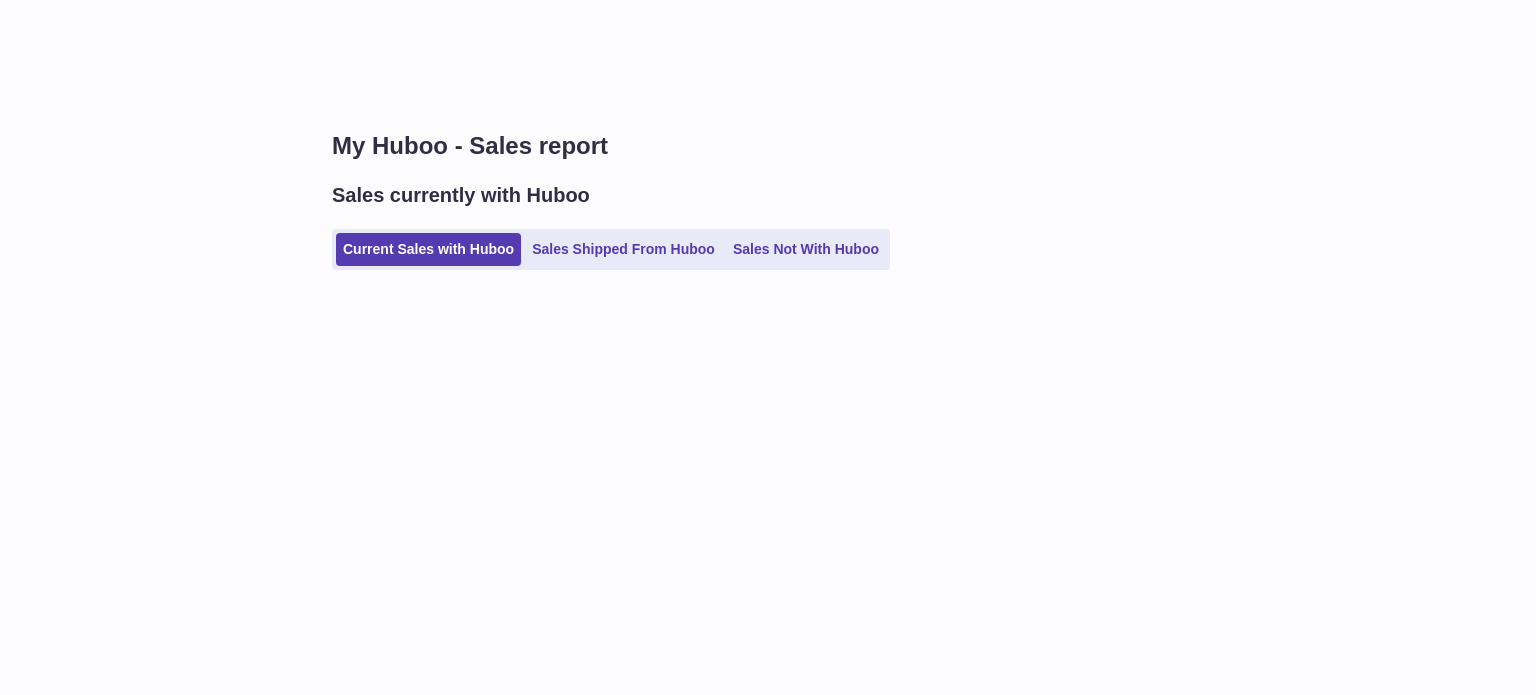 scroll, scrollTop: 0, scrollLeft: 0, axis: both 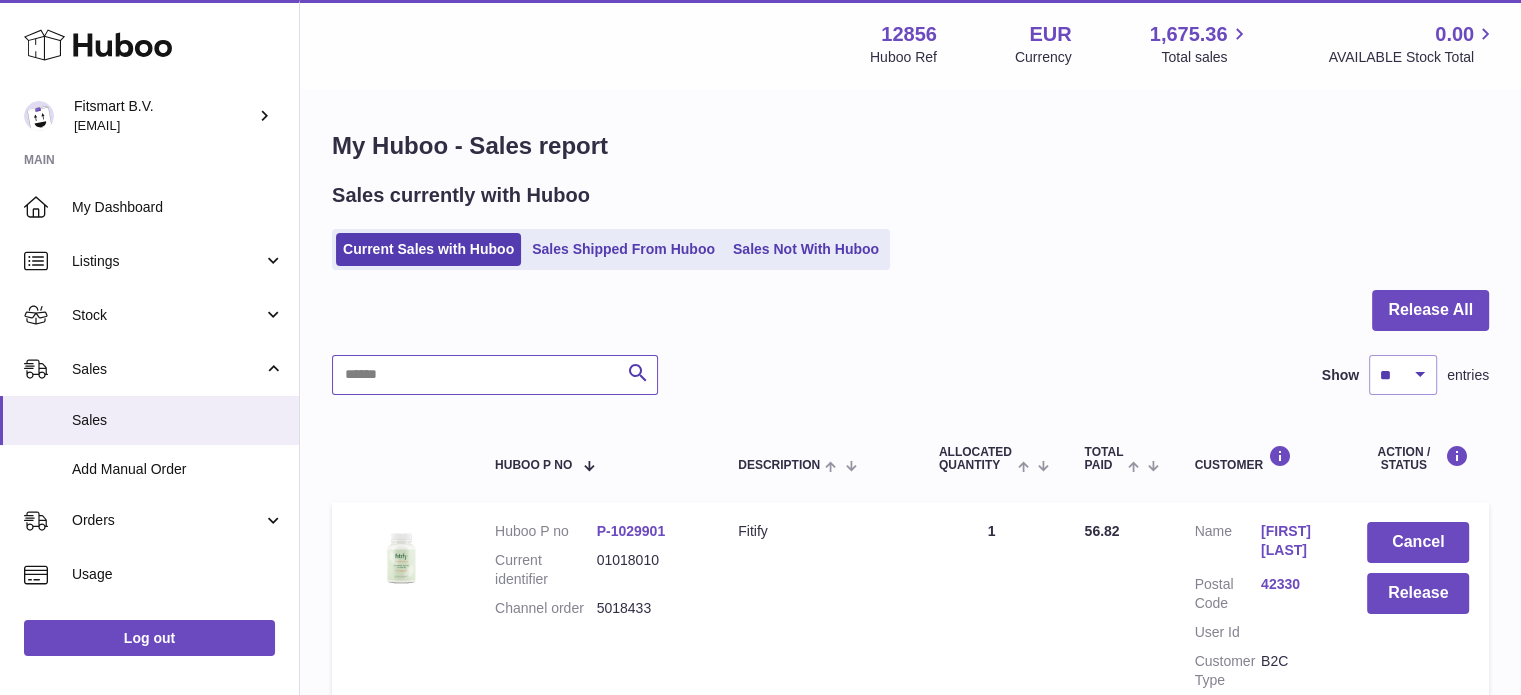 click at bounding box center [495, 375] 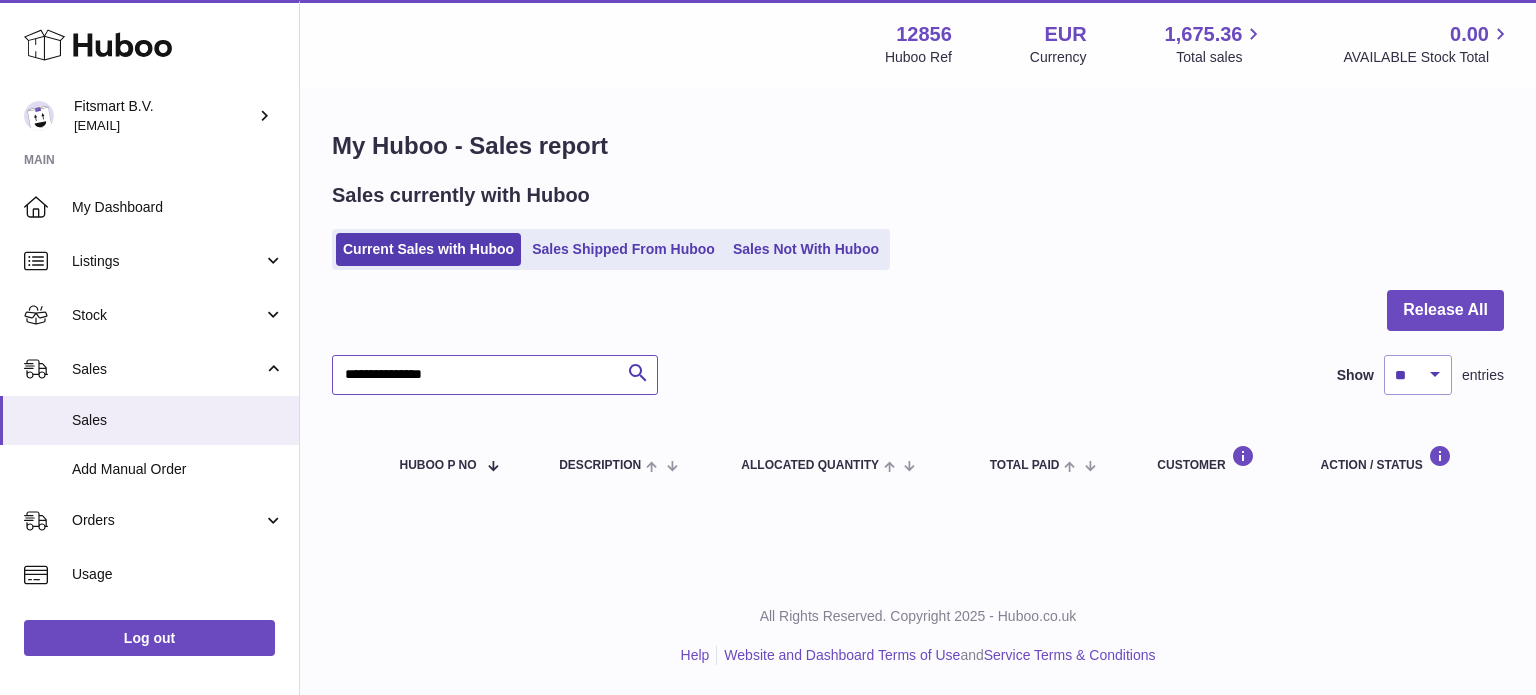 type on "**********" 